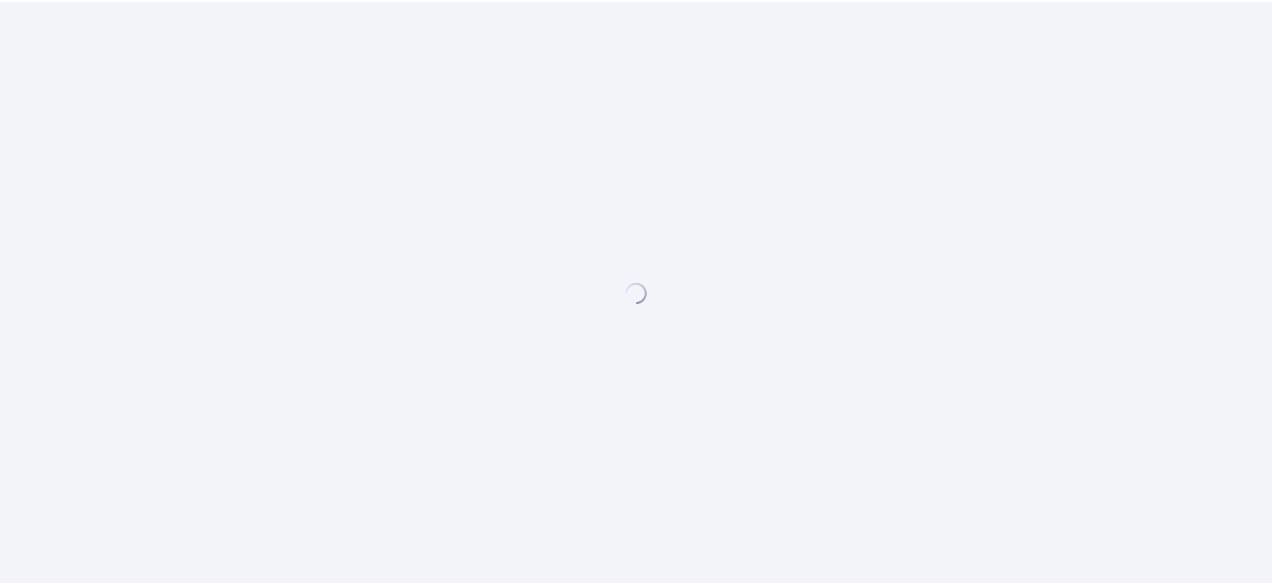 scroll, scrollTop: 0, scrollLeft: 0, axis: both 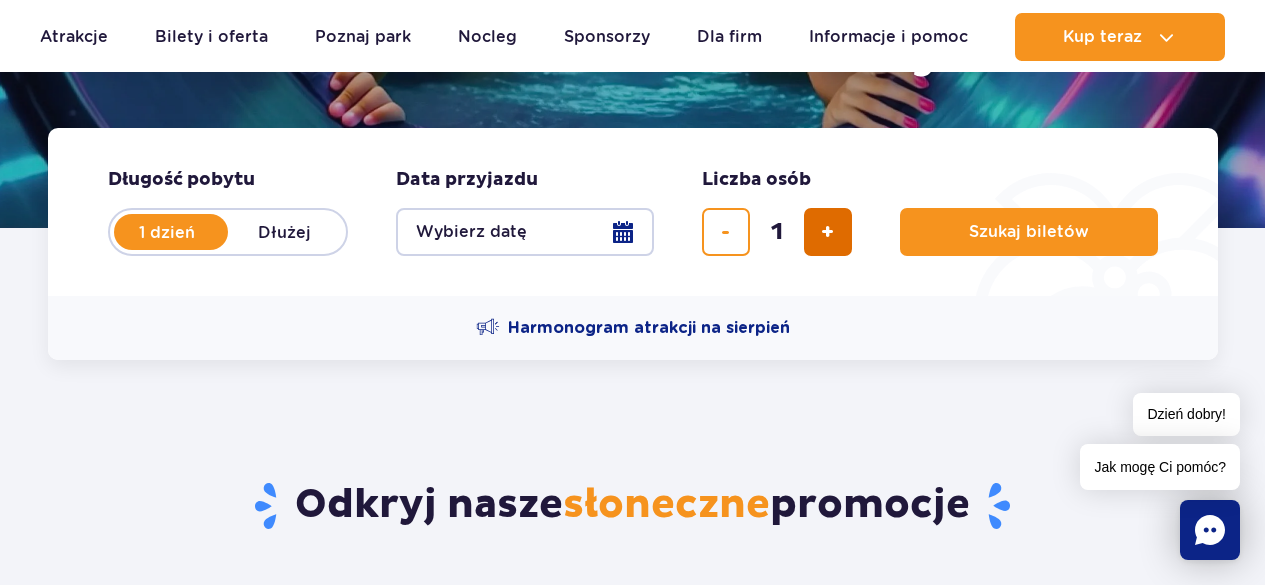 click at bounding box center (828, 232) 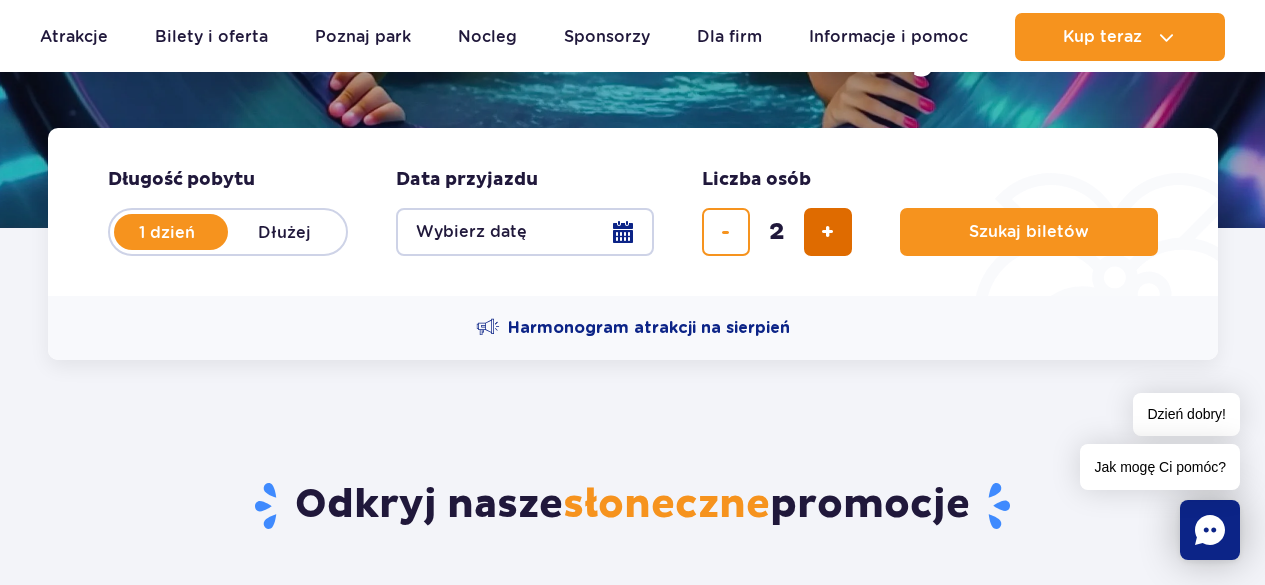 click at bounding box center (828, 232) 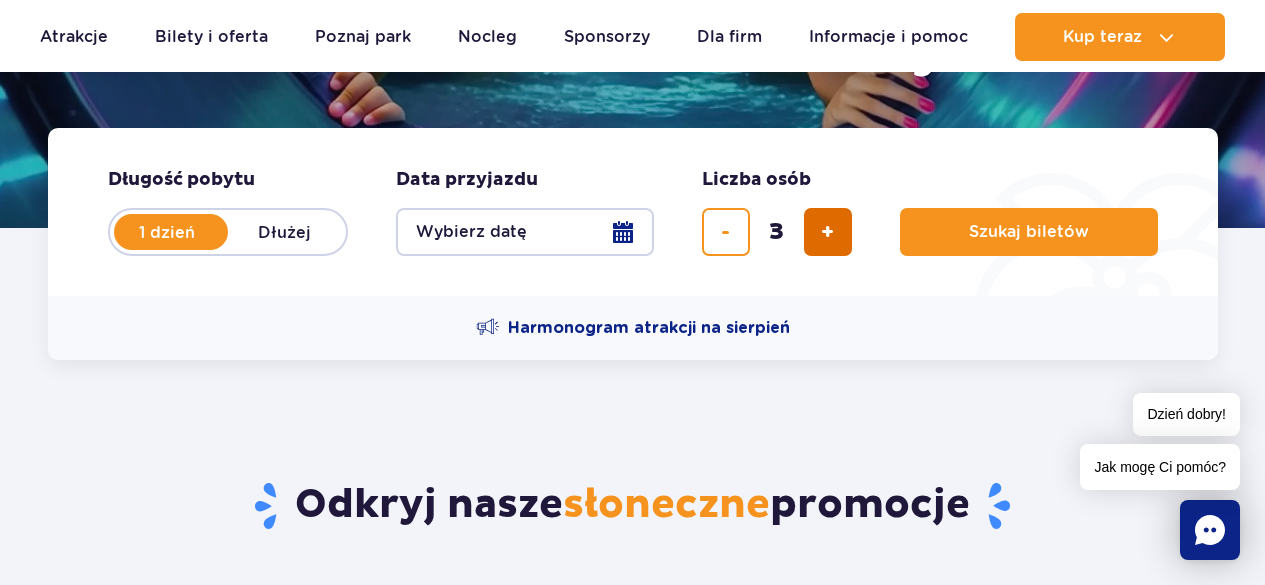click at bounding box center [828, 232] 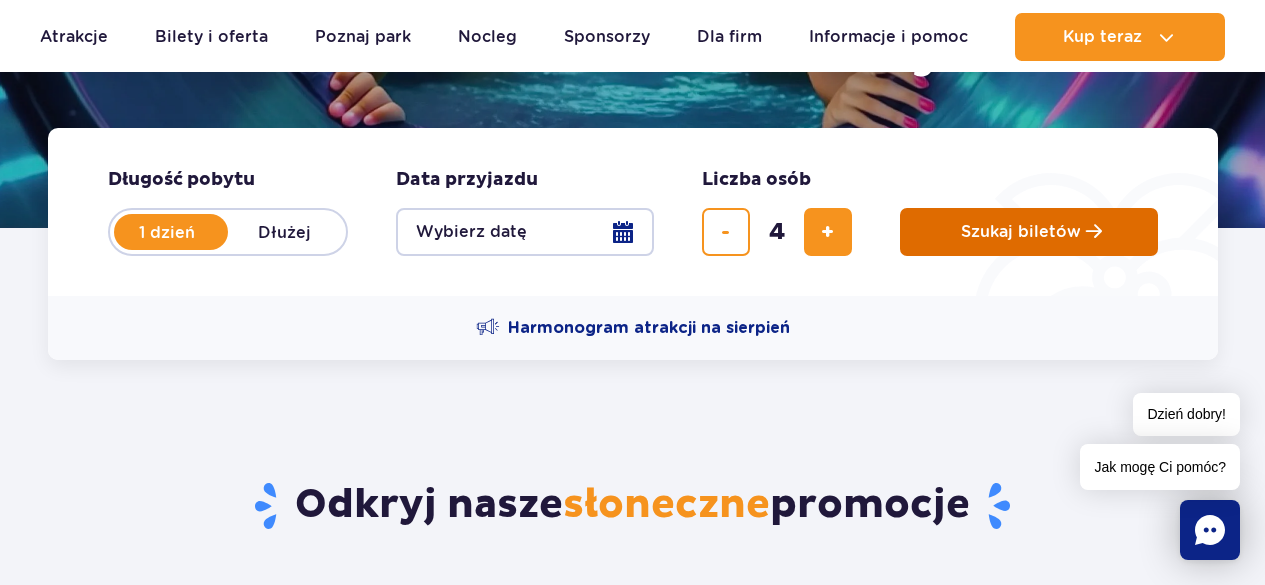 click on "Szukaj biletów" at bounding box center [1021, 232] 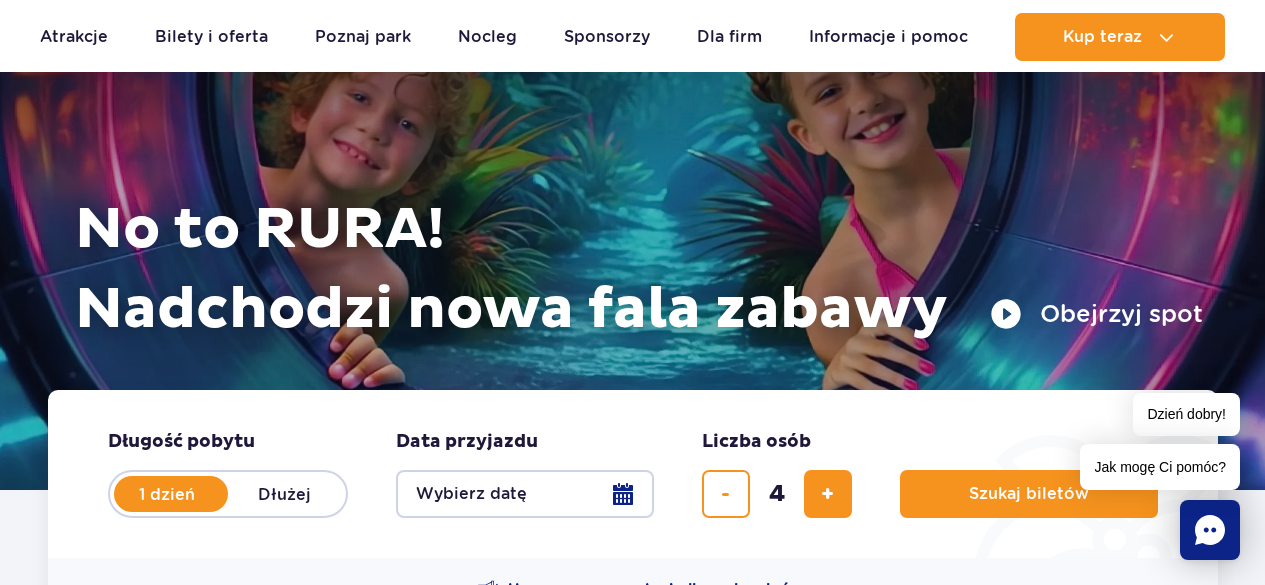 scroll, scrollTop: 0, scrollLeft: 0, axis: both 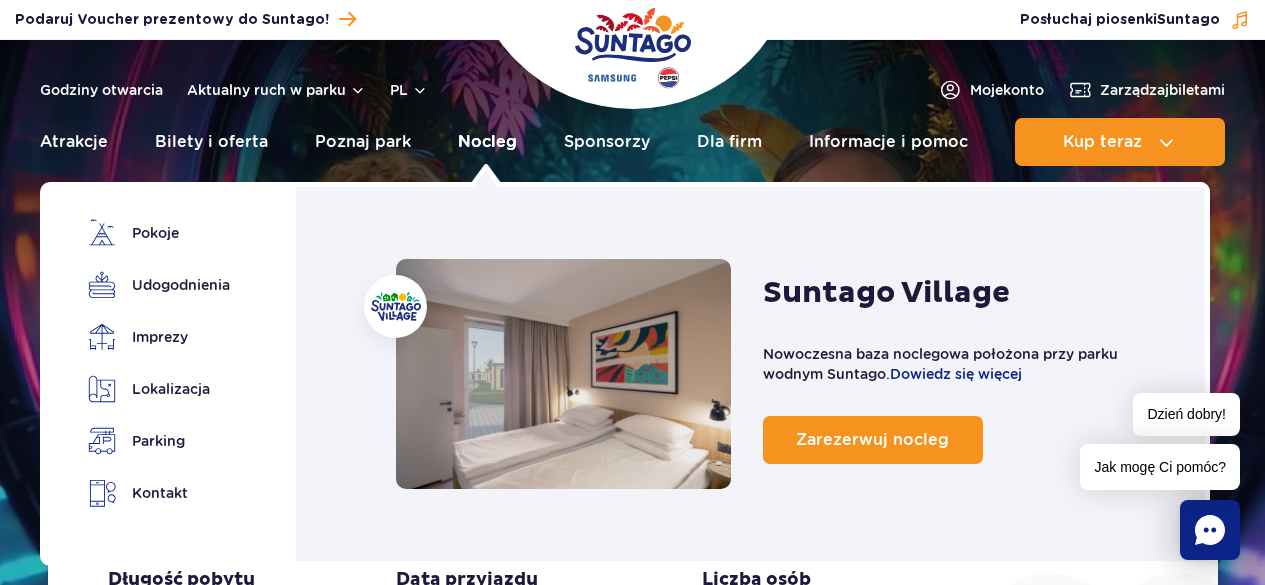click on "Nocleg" at bounding box center [487, 142] 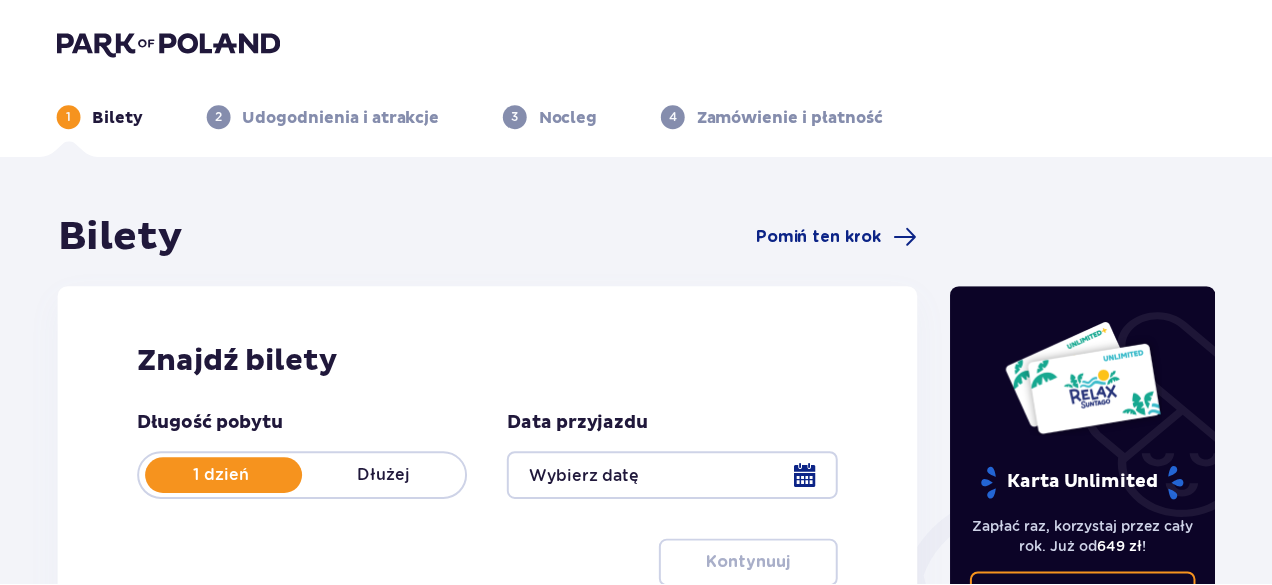 scroll, scrollTop: 0, scrollLeft: 0, axis: both 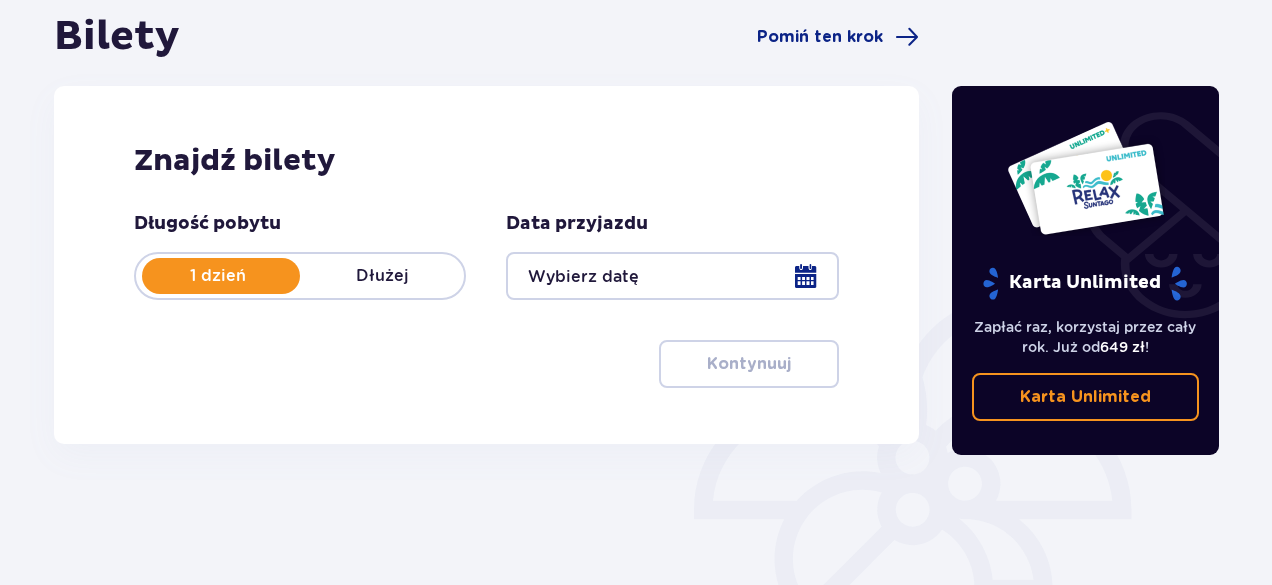 click on "Dłużej" at bounding box center [382, 276] 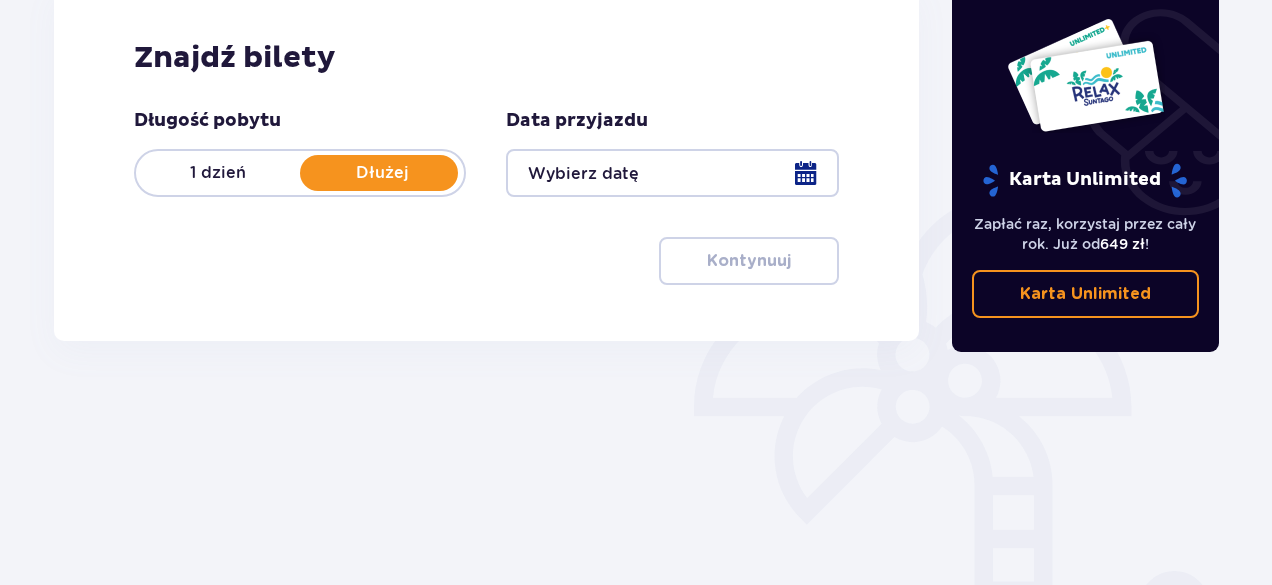 scroll, scrollTop: 234, scrollLeft: 0, axis: vertical 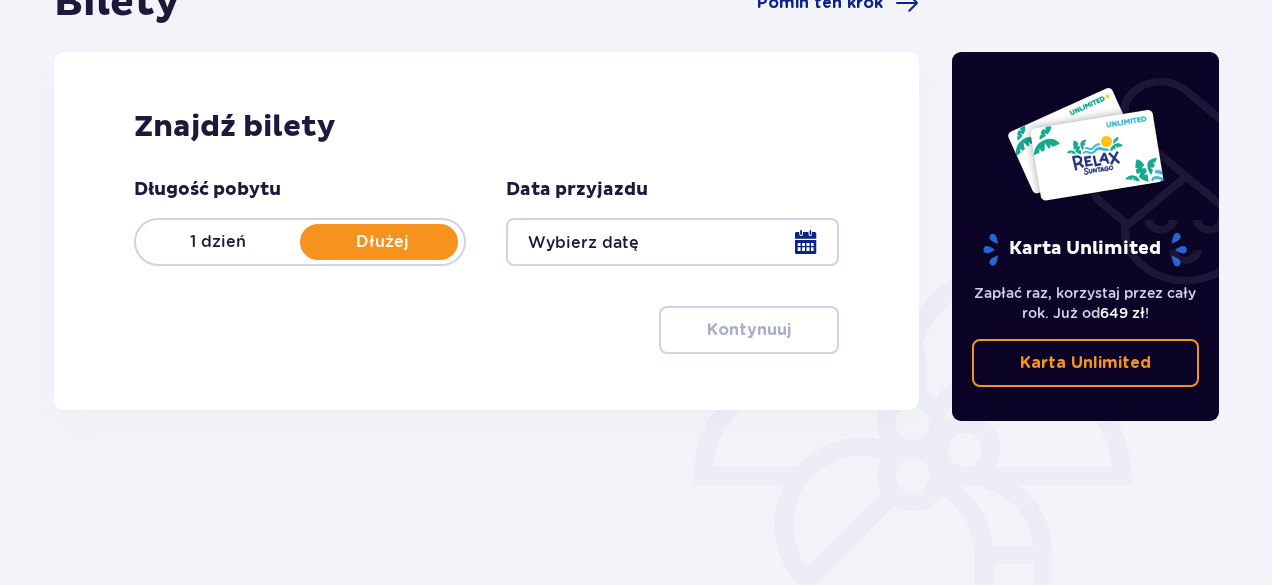 click at bounding box center (672, 242) 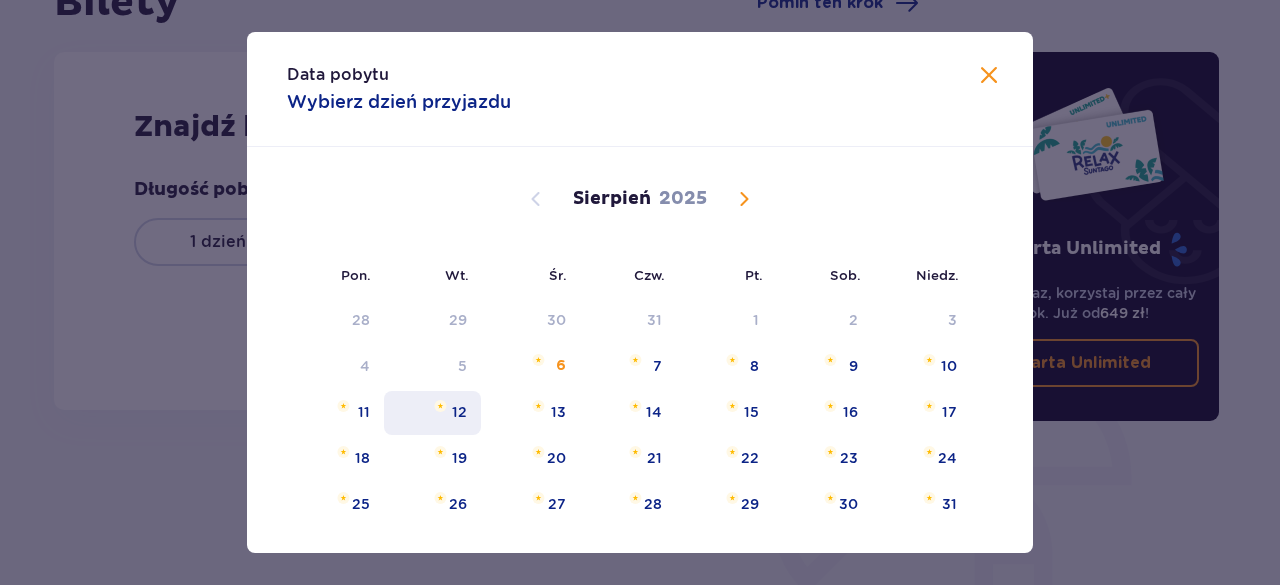 click on "12" at bounding box center (459, 412) 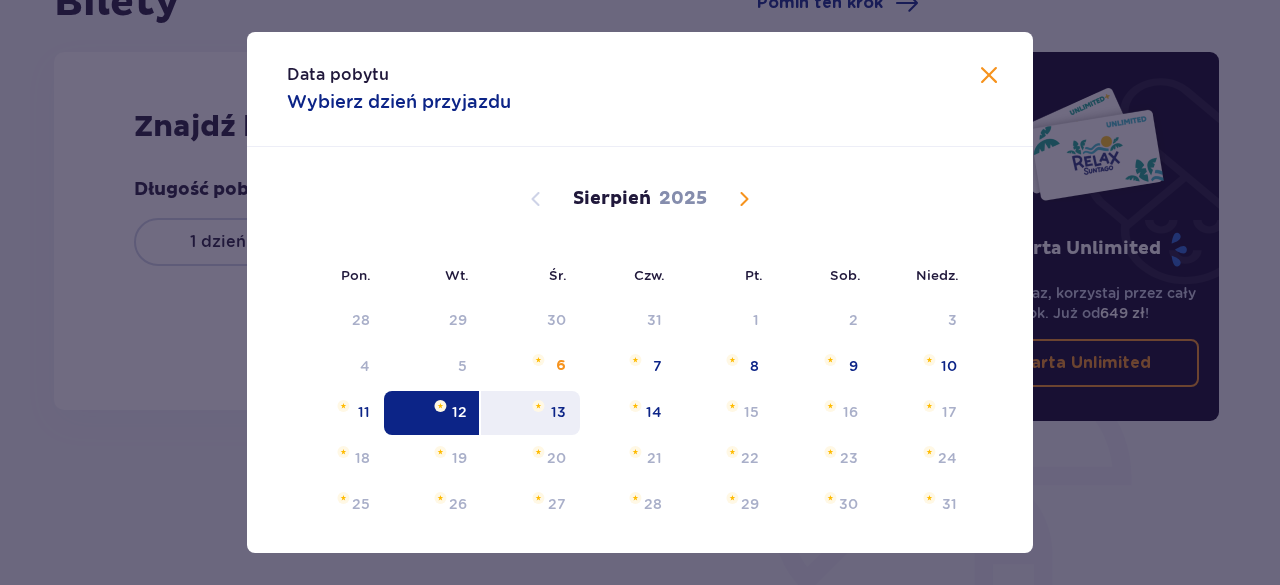 click on "13" at bounding box center [558, 412] 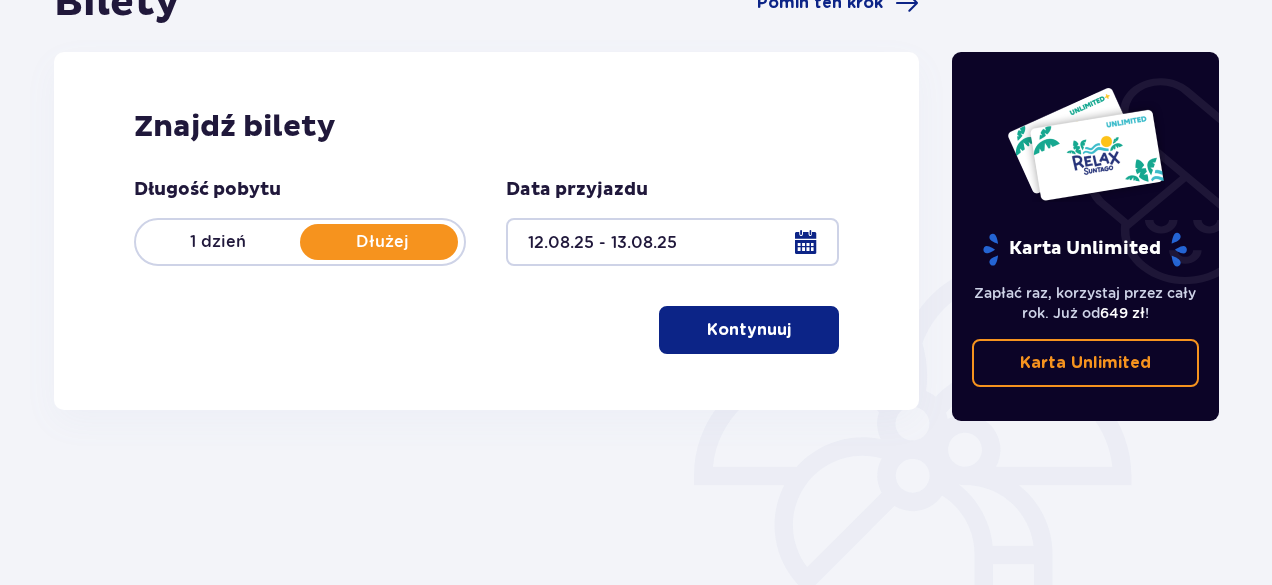 click on "Kontynuuj" at bounding box center [749, 330] 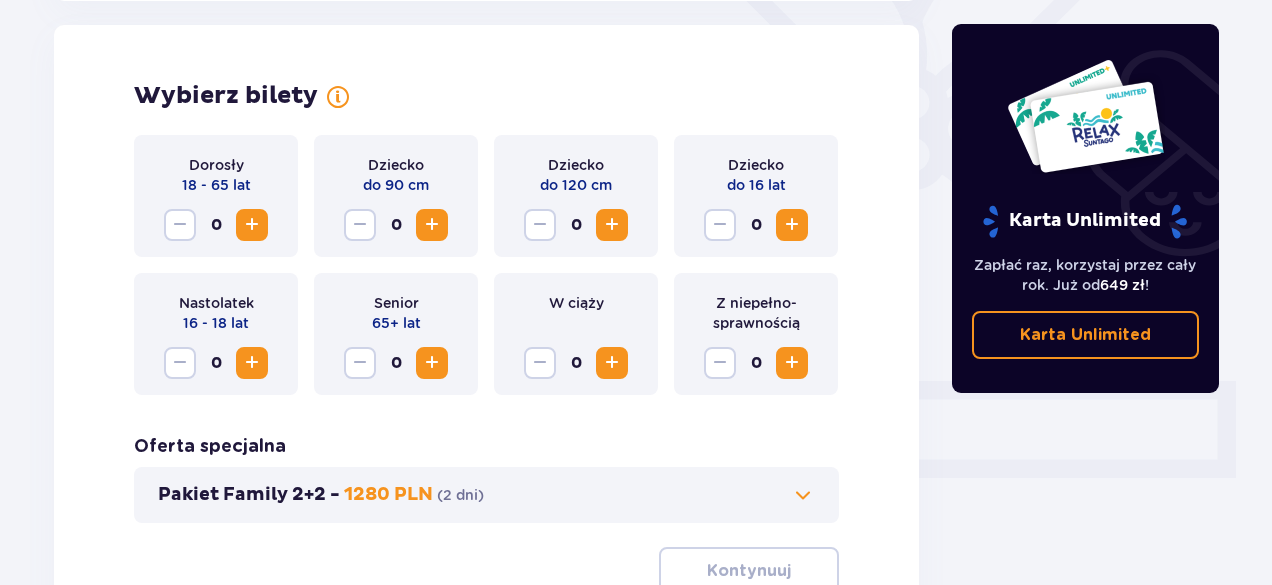 scroll, scrollTop: 556, scrollLeft: 0, axis: vertical 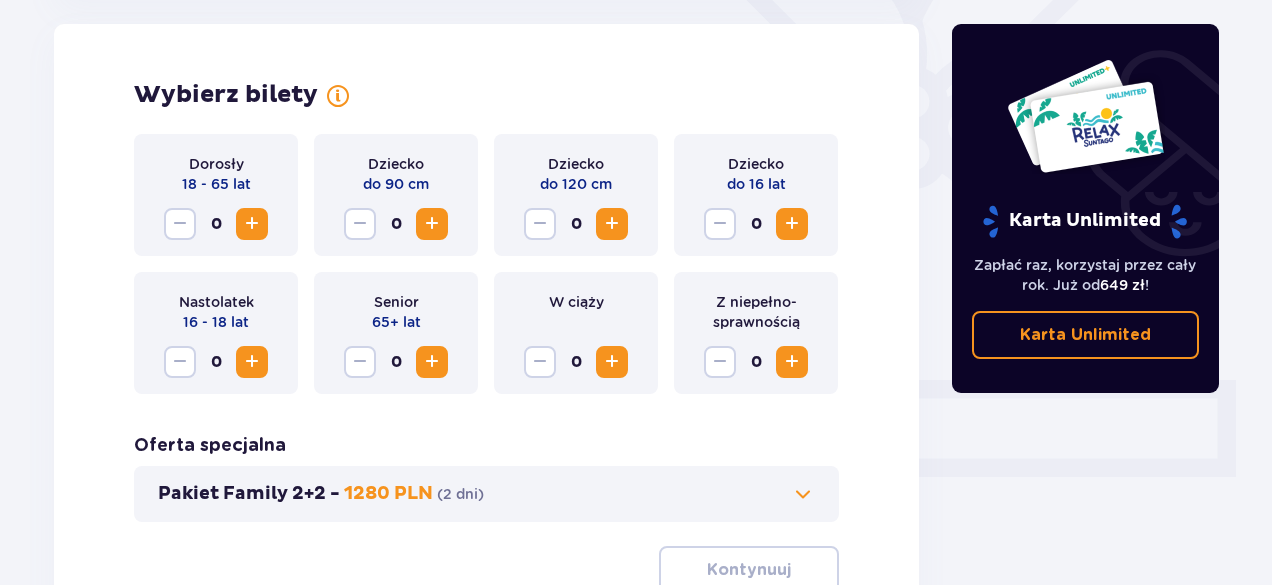 click at bounding box center [252, 224] 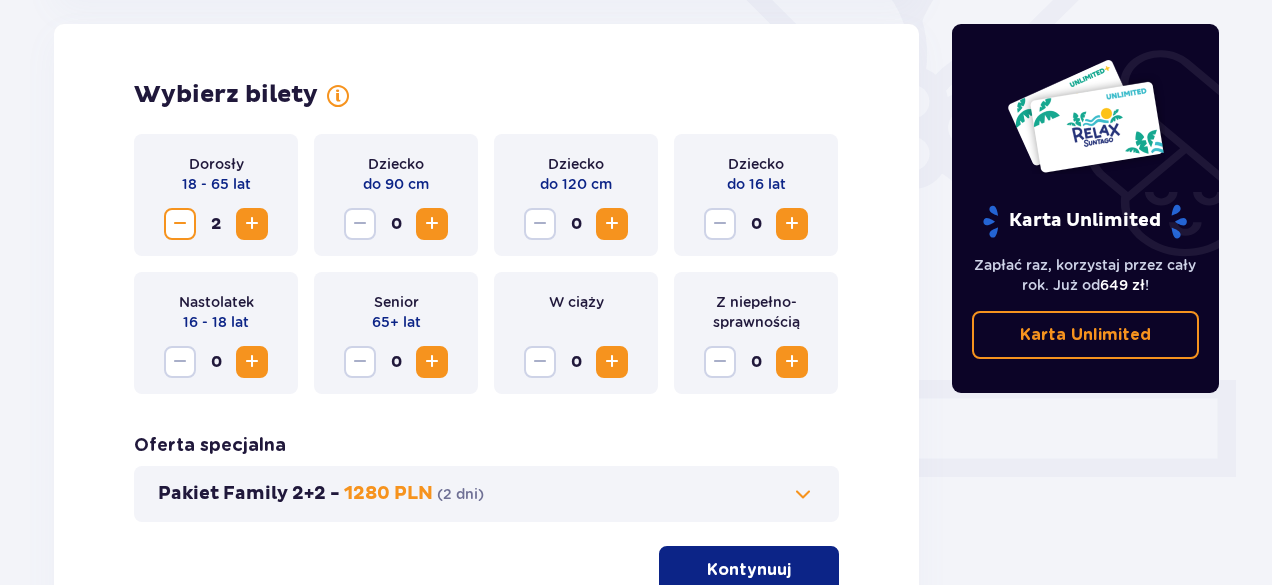 click at bounding box center (792, 224) 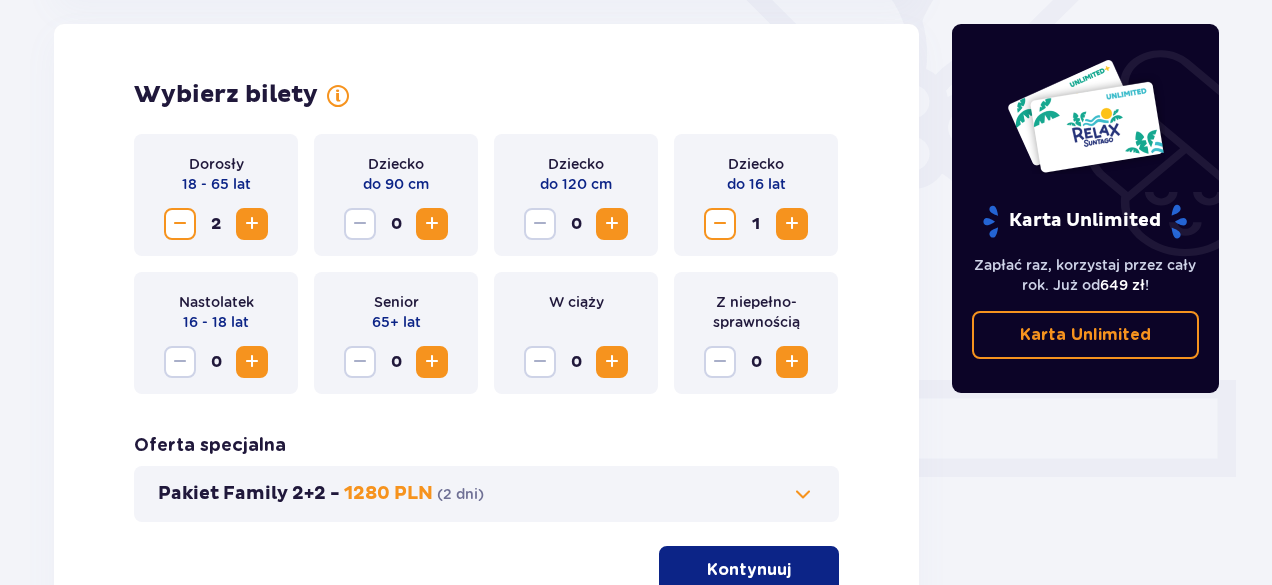 click at bounding box center (792, 224) 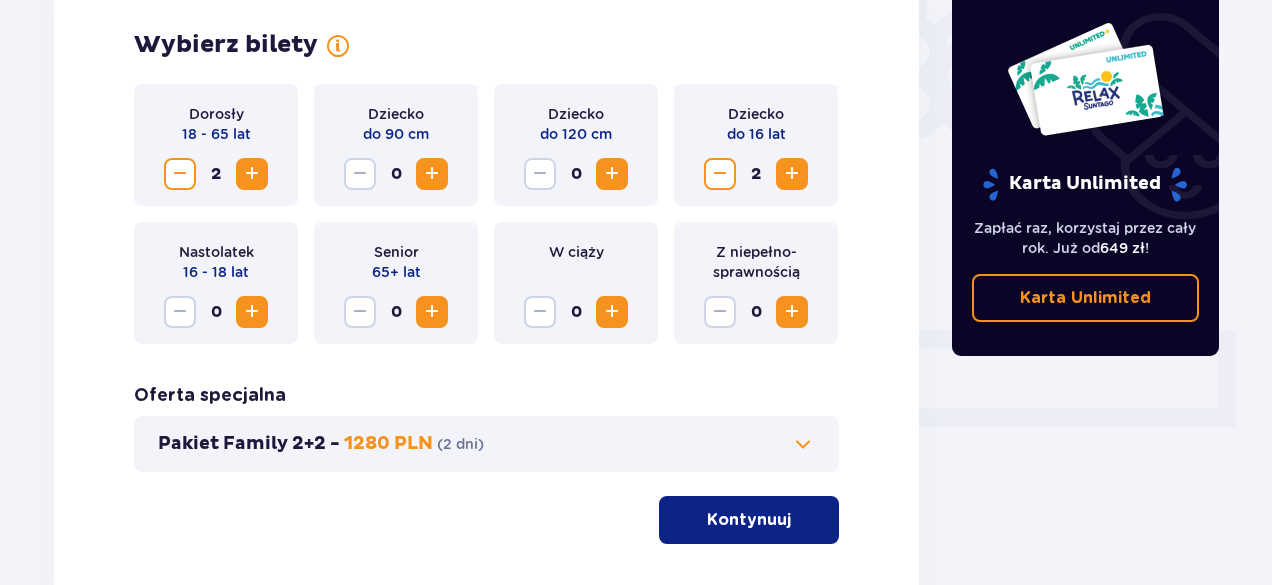 scroll, scrollTop: 541, scrollLeft: 0, axis: vertical 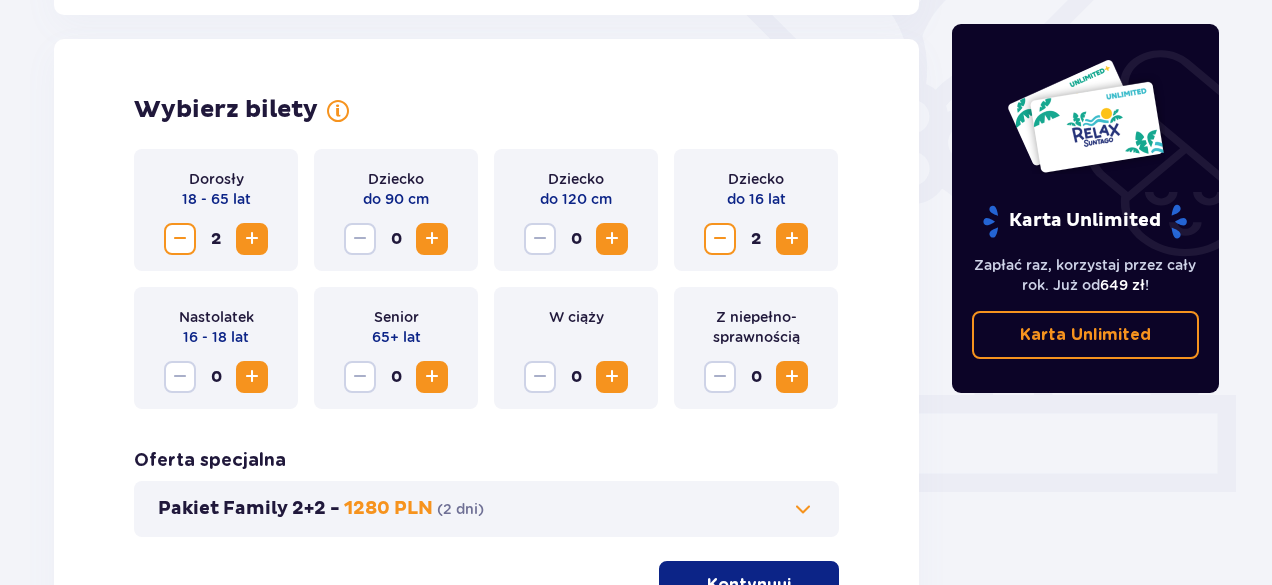 click at bounding box center (432, 239) 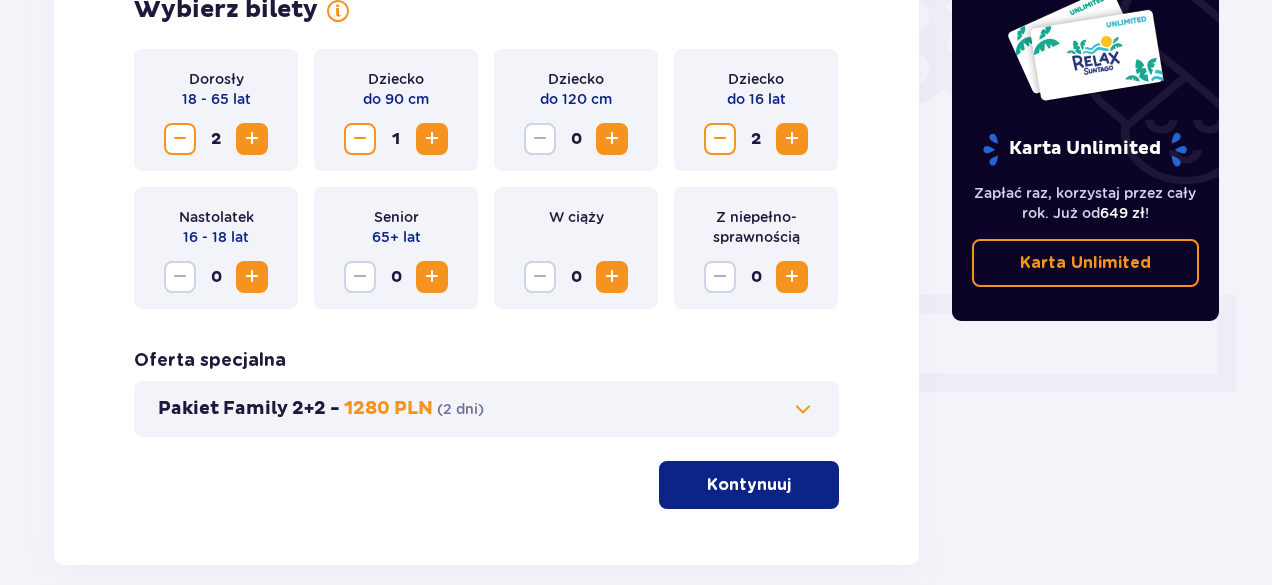 scroll, scrollTop: 741, scrollLeft: 0, axis: vertical 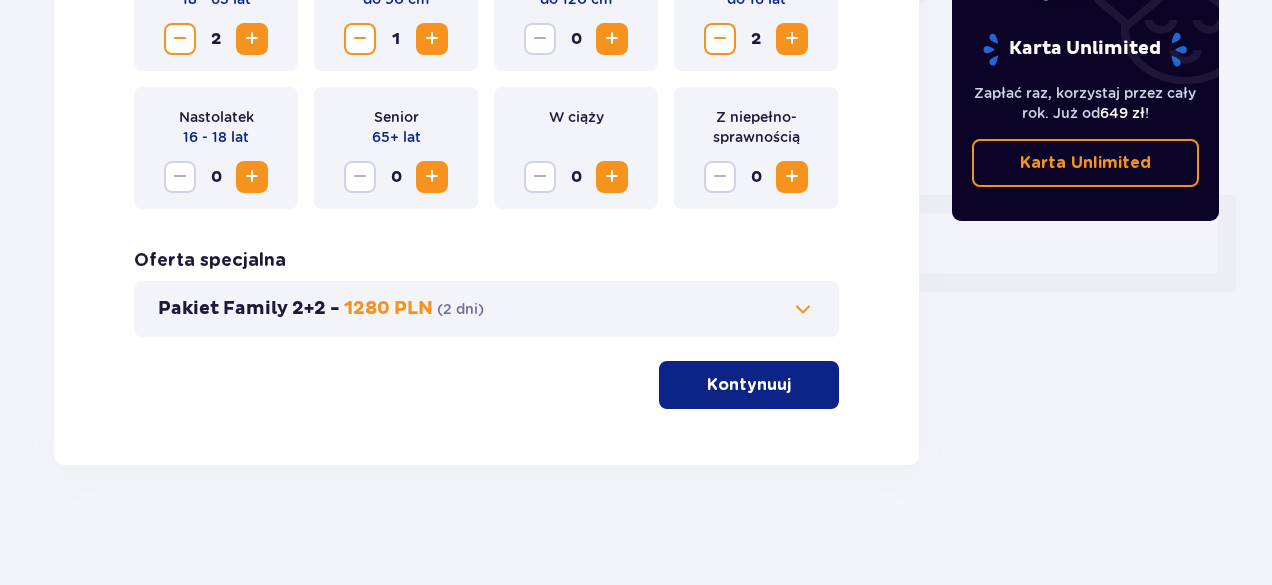 click on "Kontynuuj" at bounding box center (749, 385) 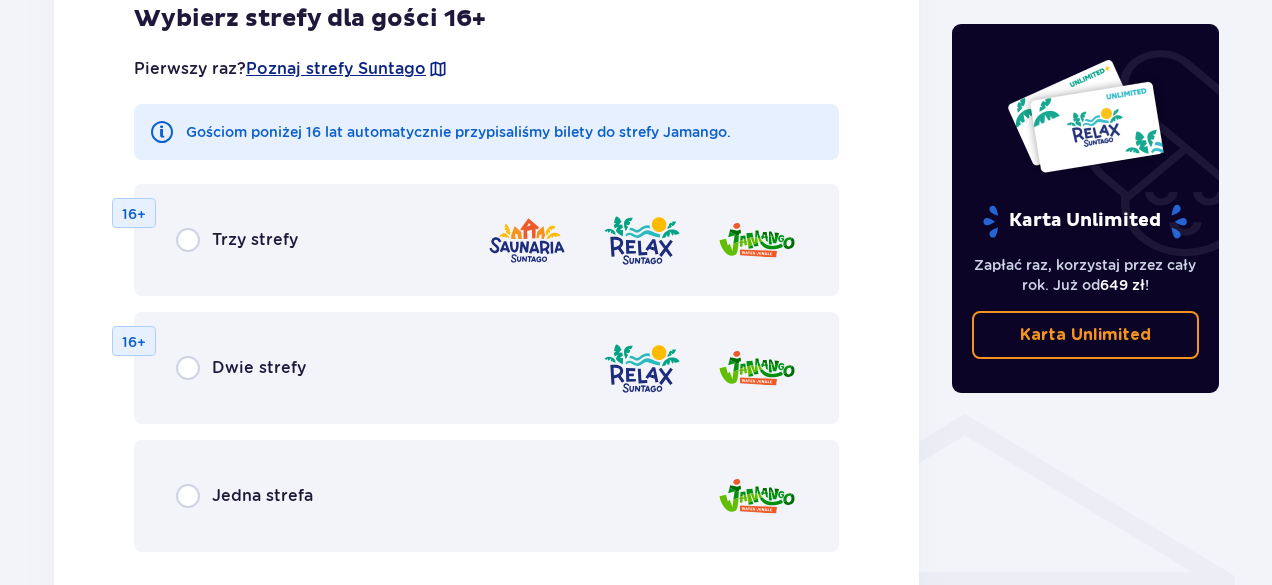 scroll, scrollTop: 1310, scrollLeft: 0, axis: vertical 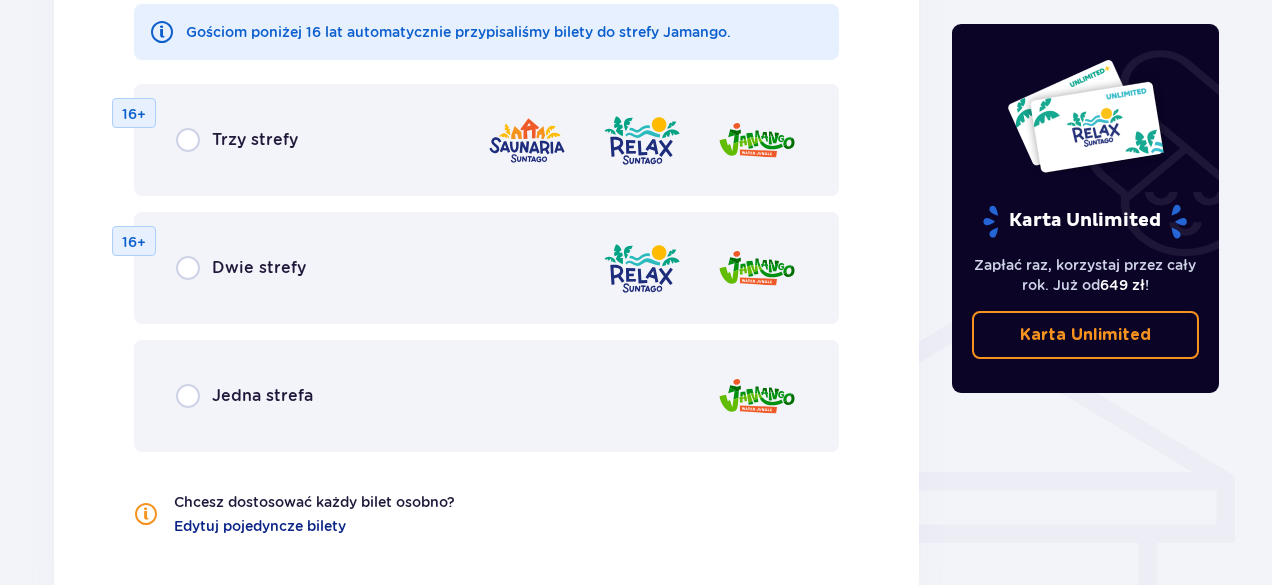 click on "Jedna strefa" at bounding box center (262, 396) 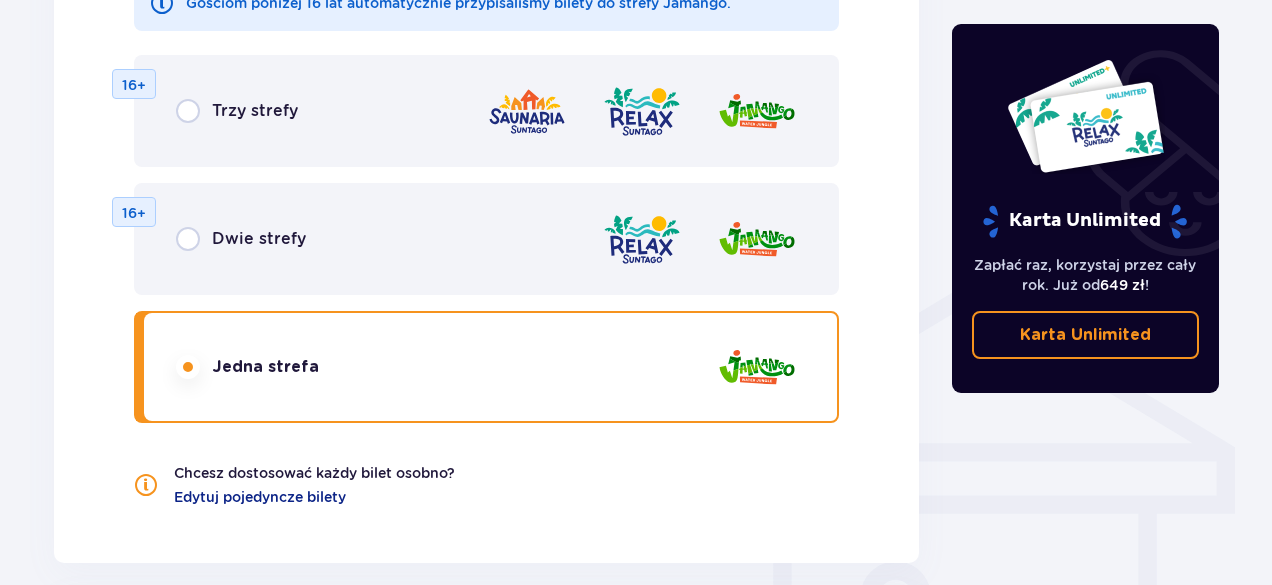 scroll, scrollTop: 1278, scrollLeft: 0, axis: vertical 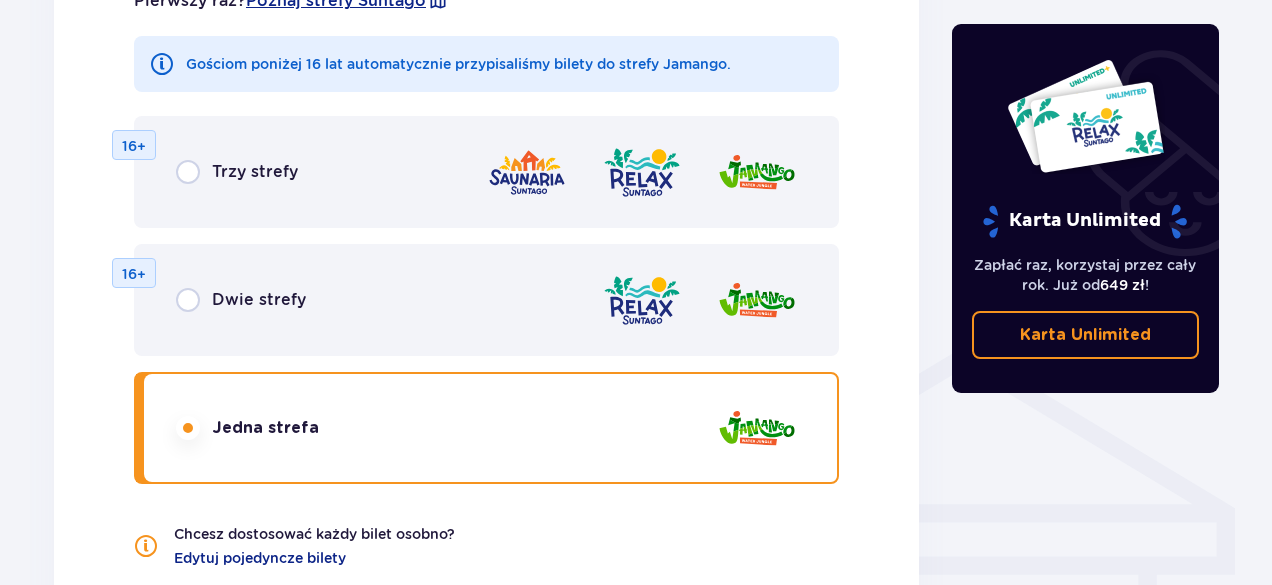 click on "Dwie strefy" at bounding box center (241, 300) 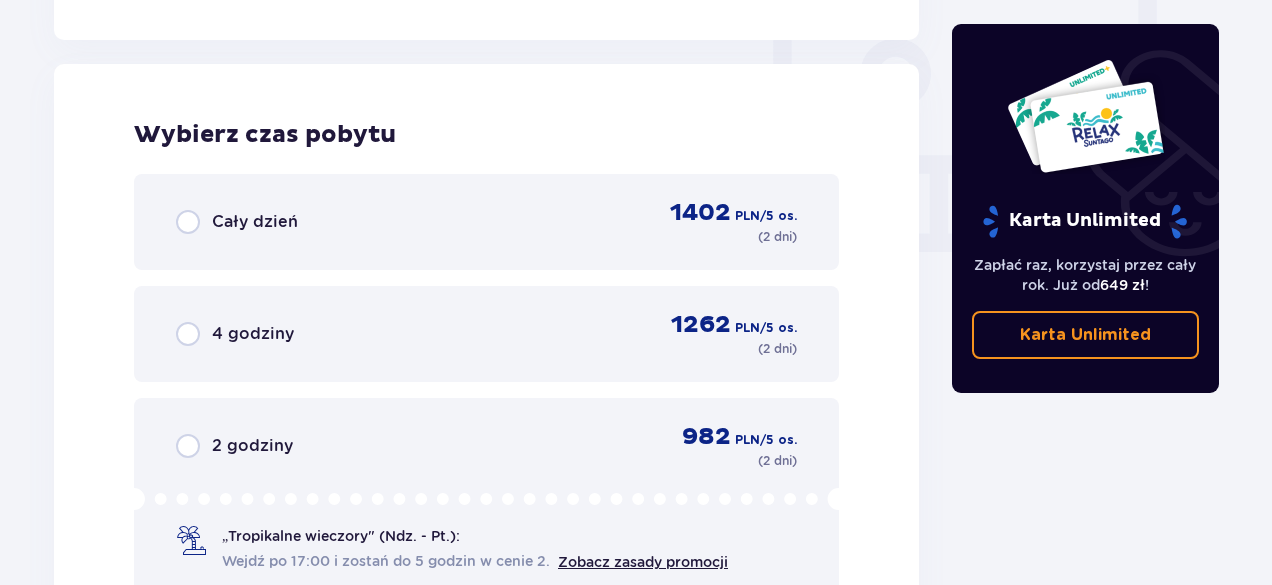 scroll, scrollTop: 1878, scrollLeft: 0, axis: vertical 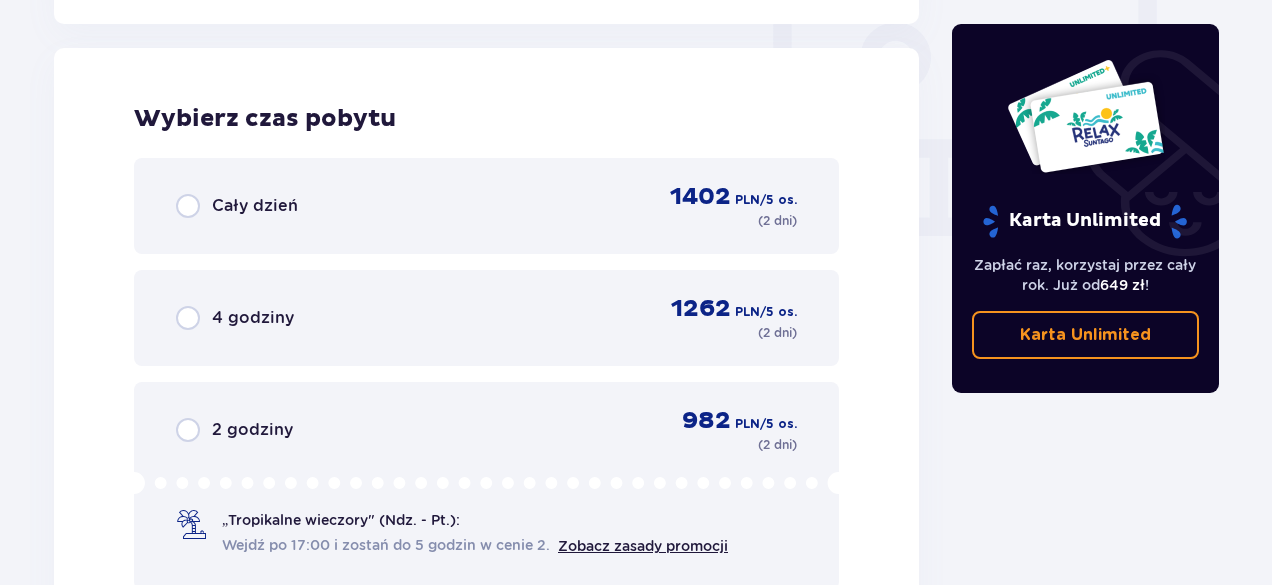 click on "Cały dzień   1402 PLN / 5 os. ( 2 dni )" at bounding box center [486, 206] 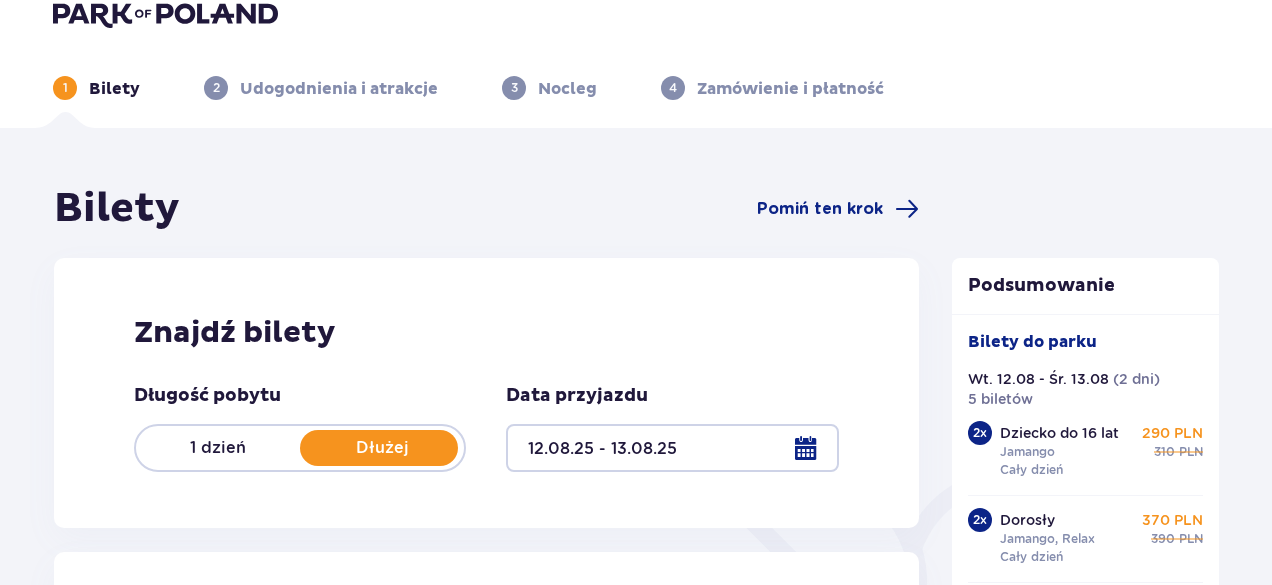 scroll, scrollTop: 27, scrollLeft: 0, axis: vertical 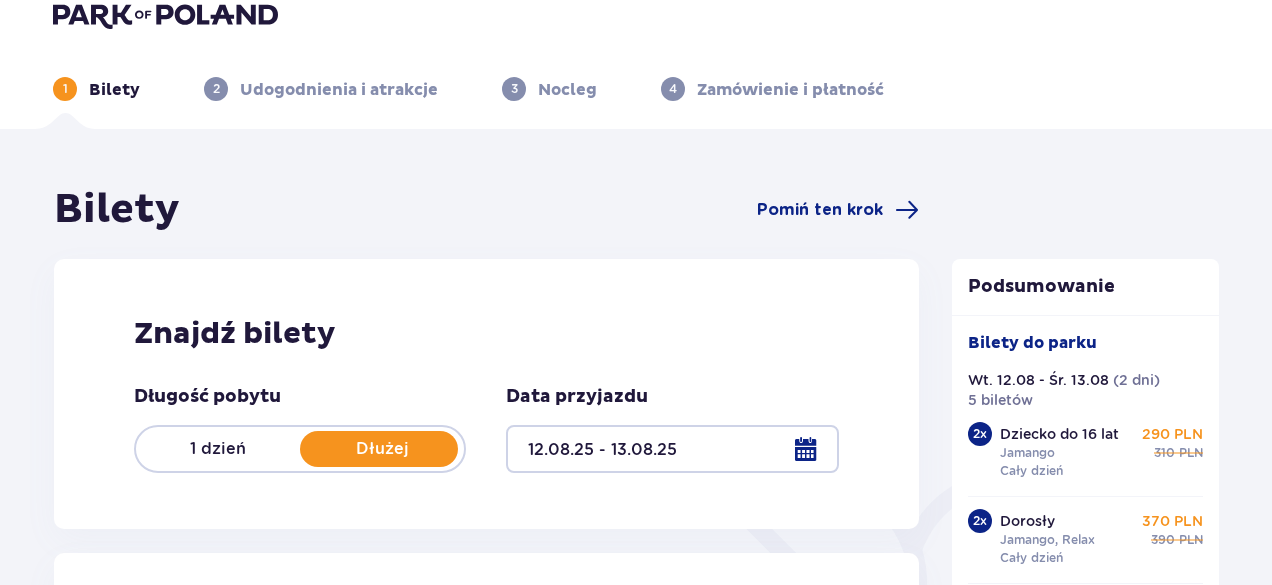click on "1" at bounding box center [65, 89] 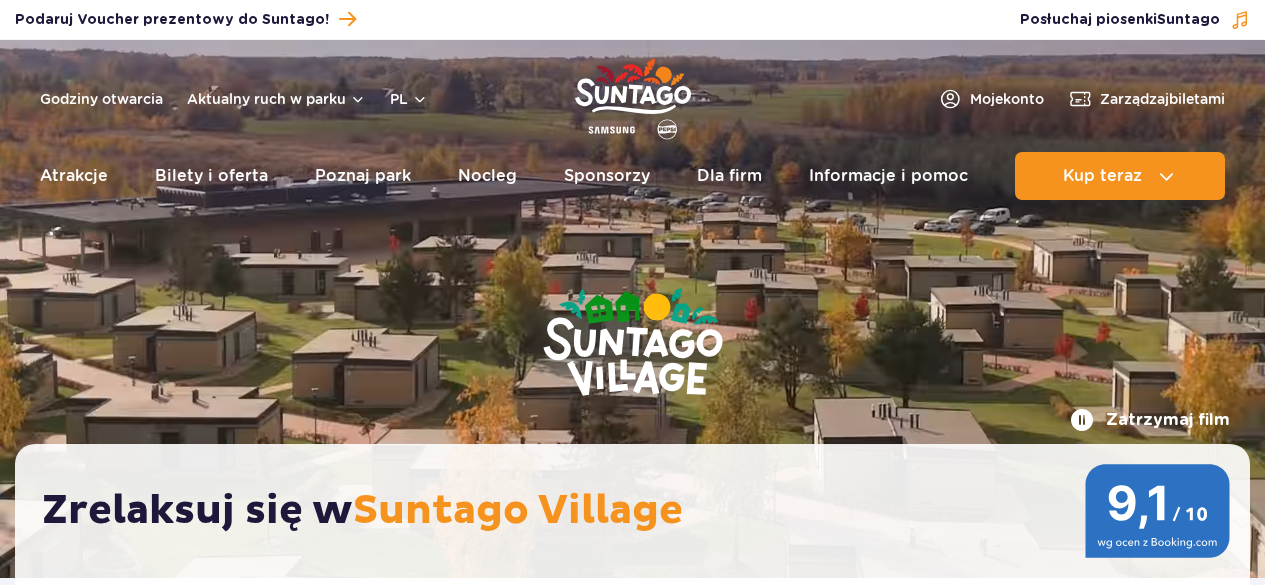 scroll, scrollTop: 0, scrollLeft: 0, axis: both 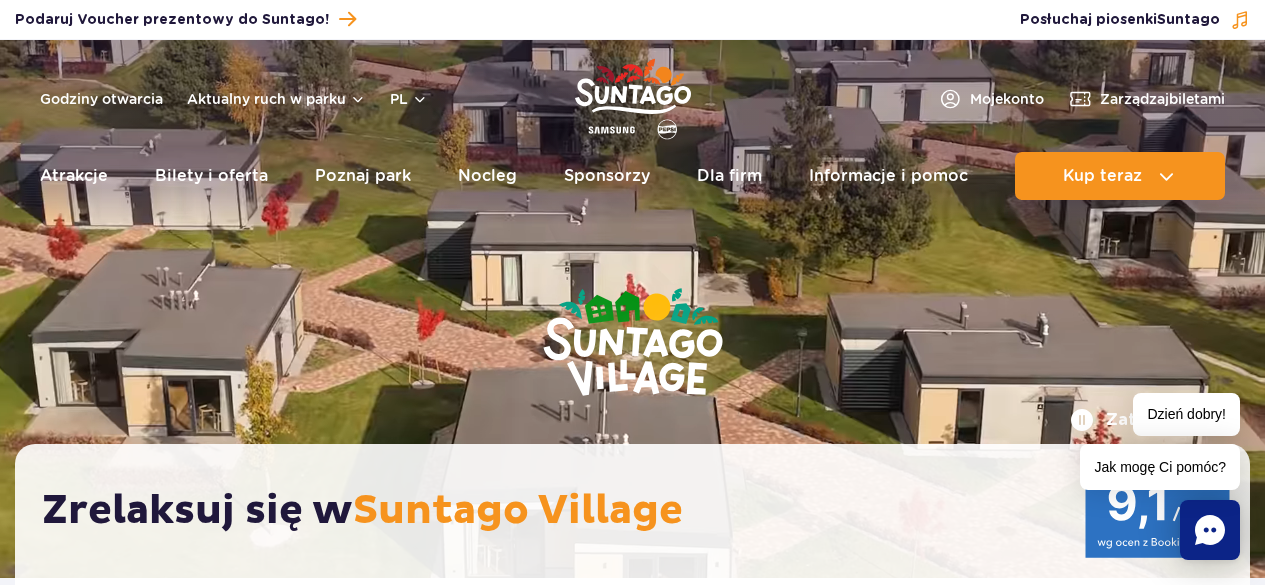 click on "Jak mogę Ci pomóc?" at bounding box center [1160, 467] 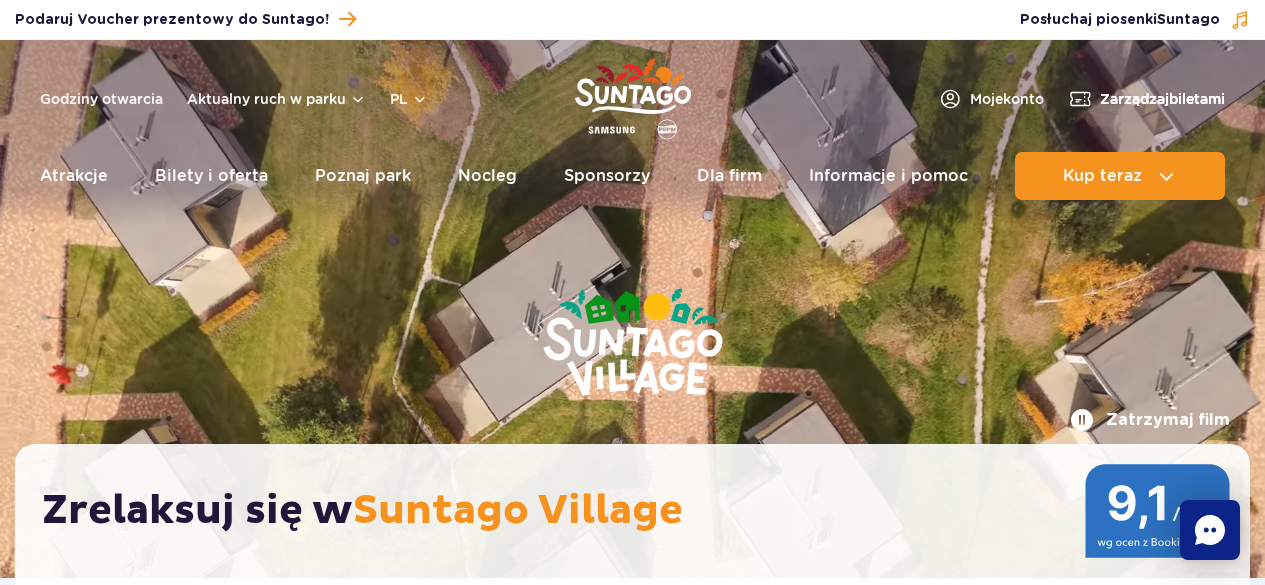 click on "Zarządzaj  biletami" at bounding box center [1162, 99] 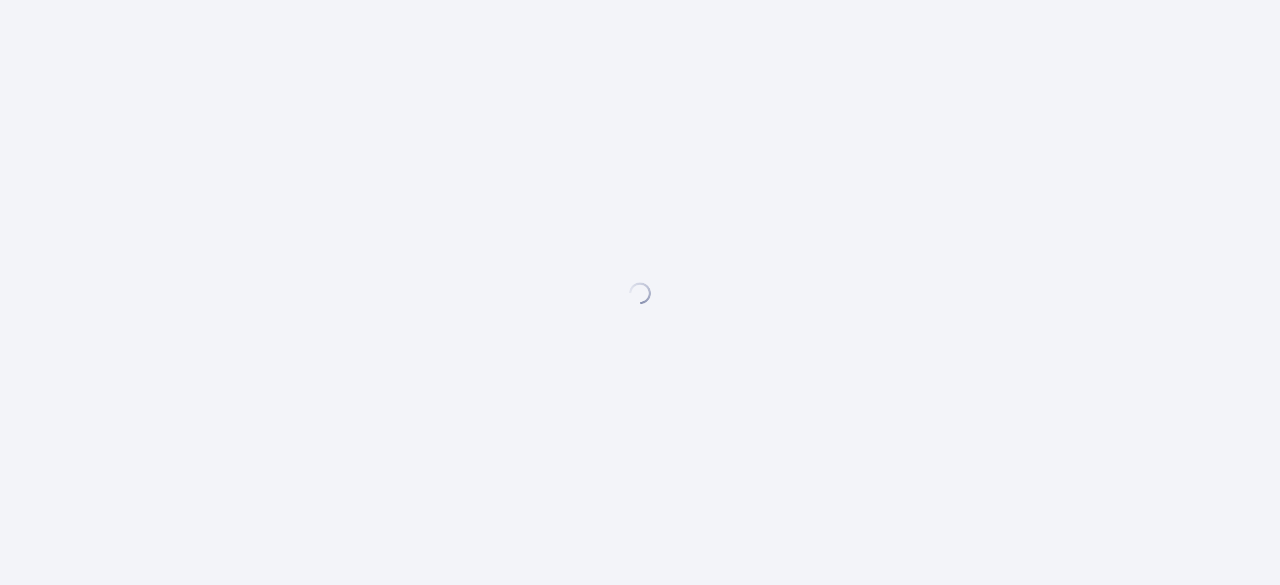 scroll, scrollTop: 0, scrollLeft: 0, axis: both 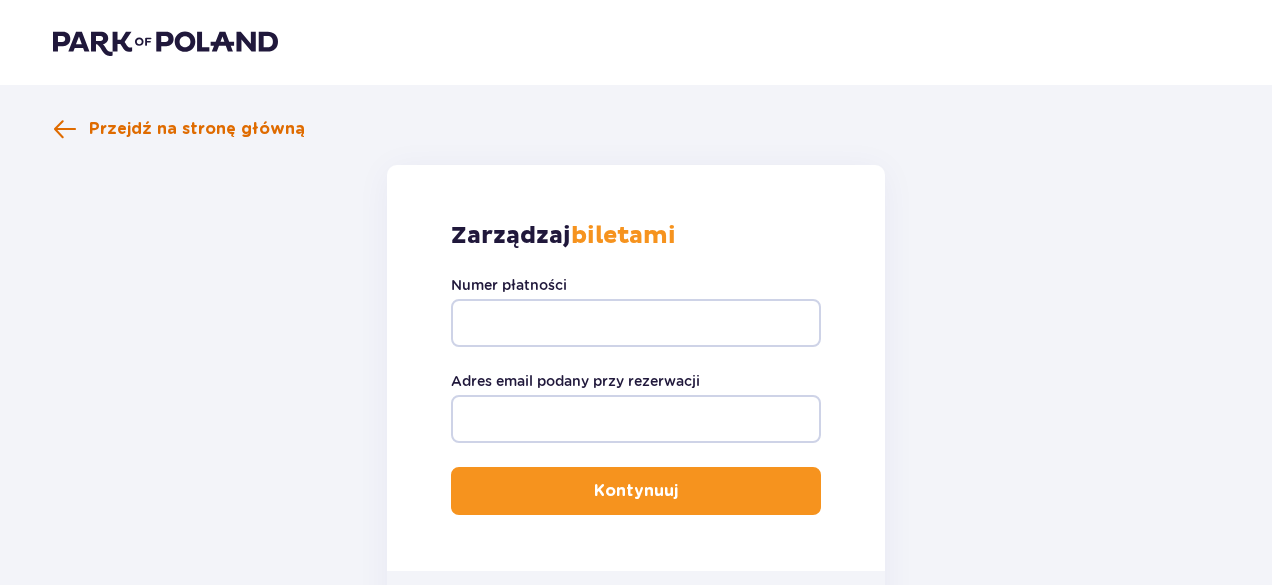 click at bounding box center [65, 129] 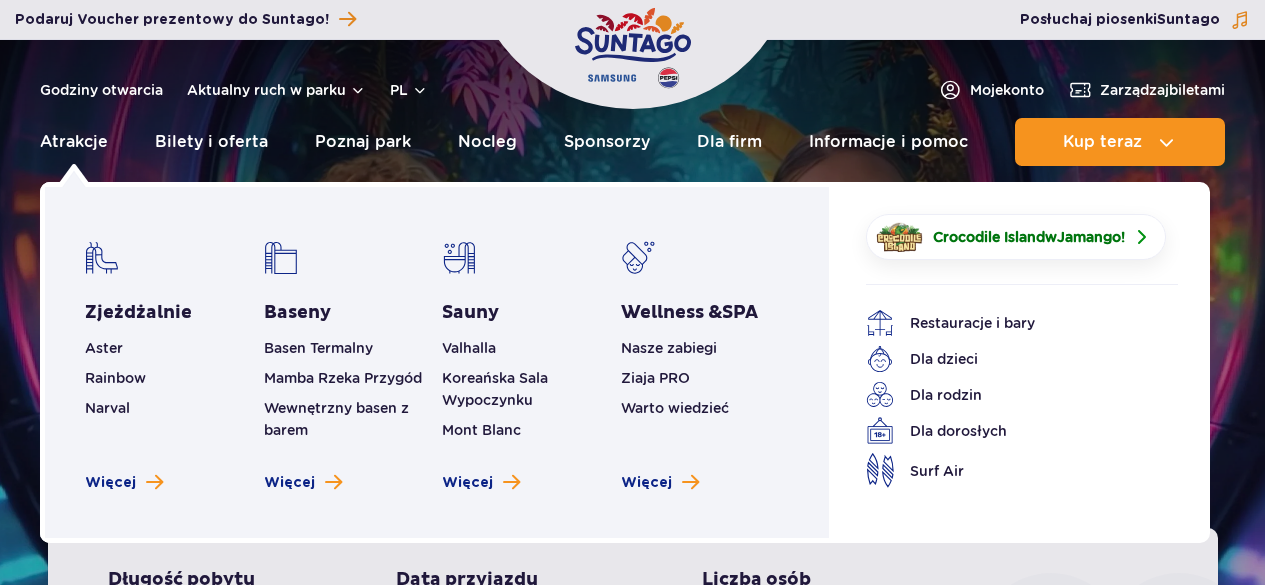 scroll, scrollTop: 0, scrollLeft: 0, axis: both 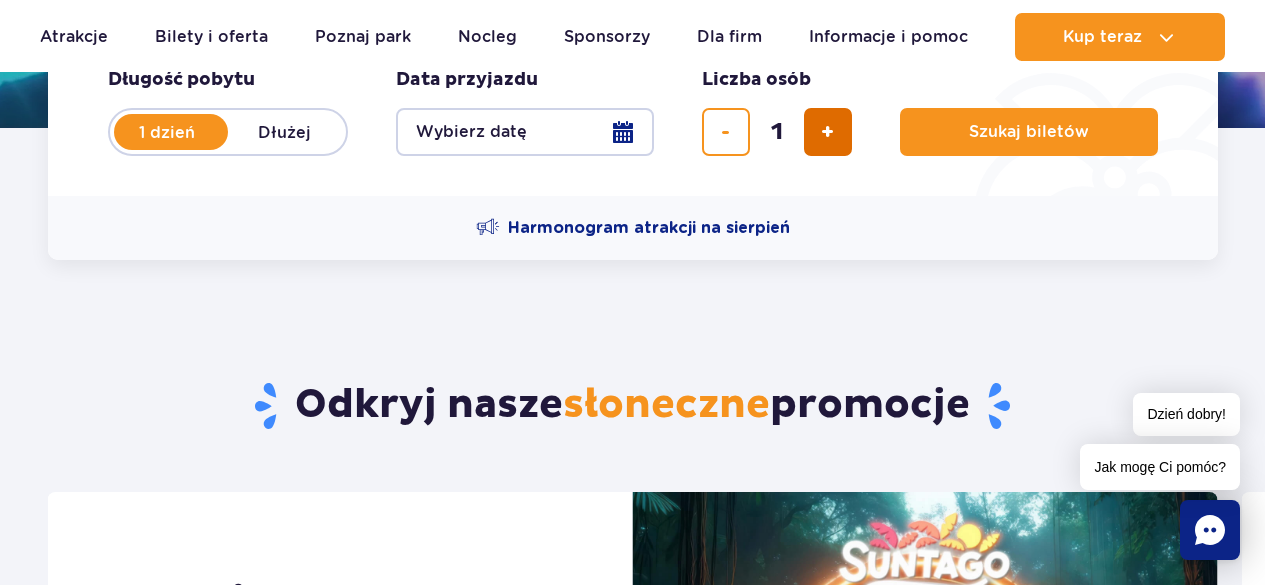 click at bounding box center (828, 132) 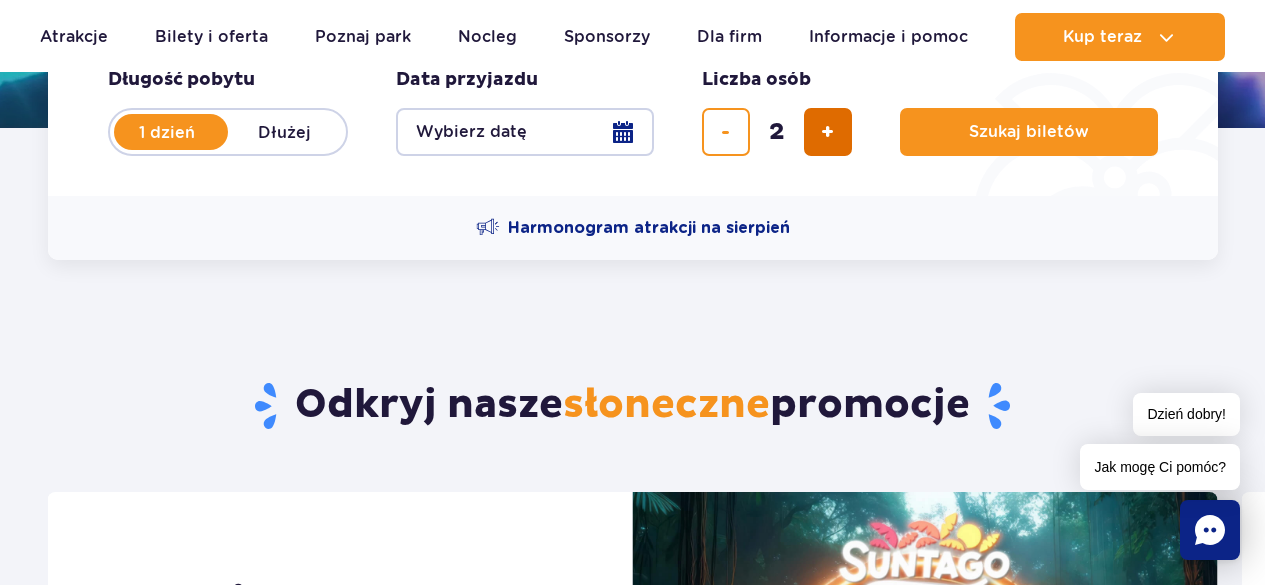 click at bounding box center (828, 132) 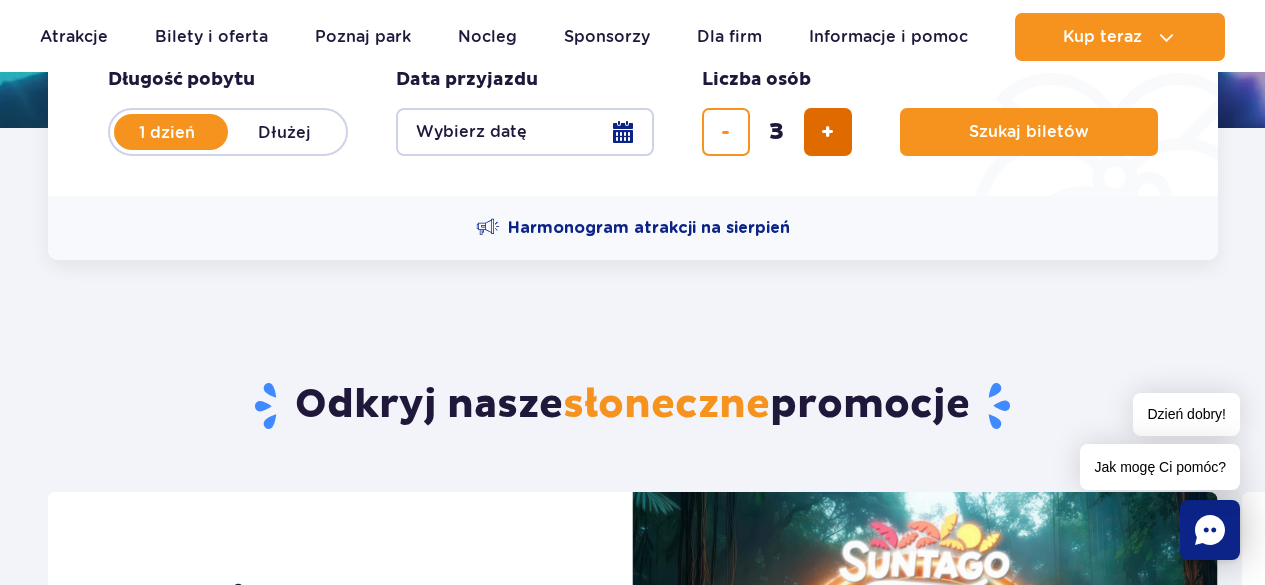 click at bounding box center [828, 132] 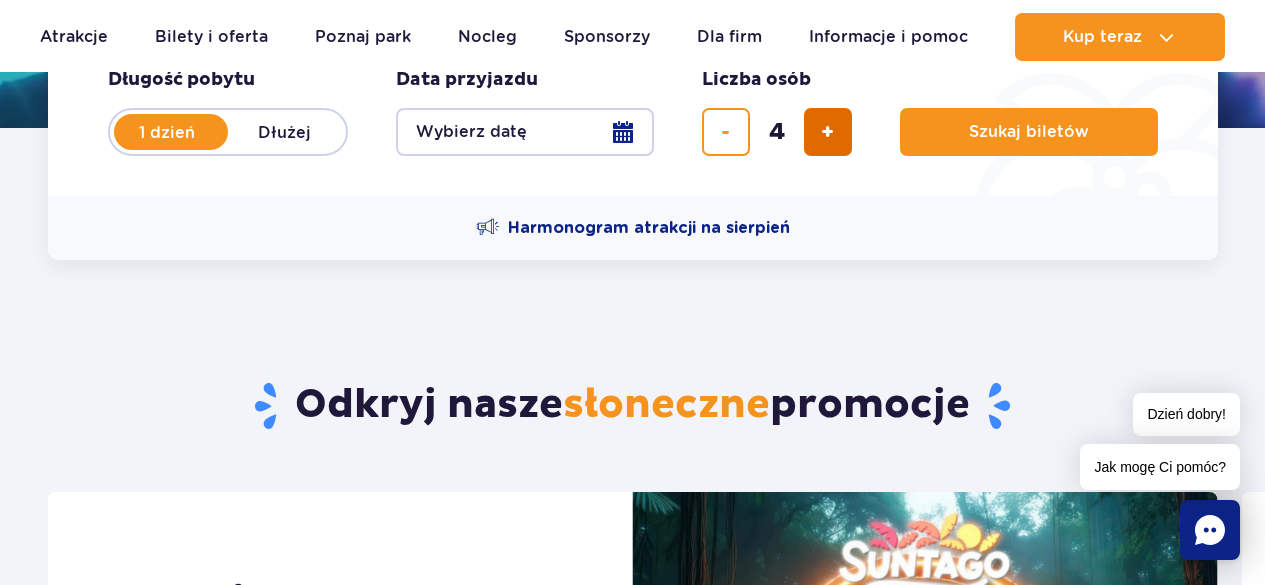 click at bounding box center [828, 132] 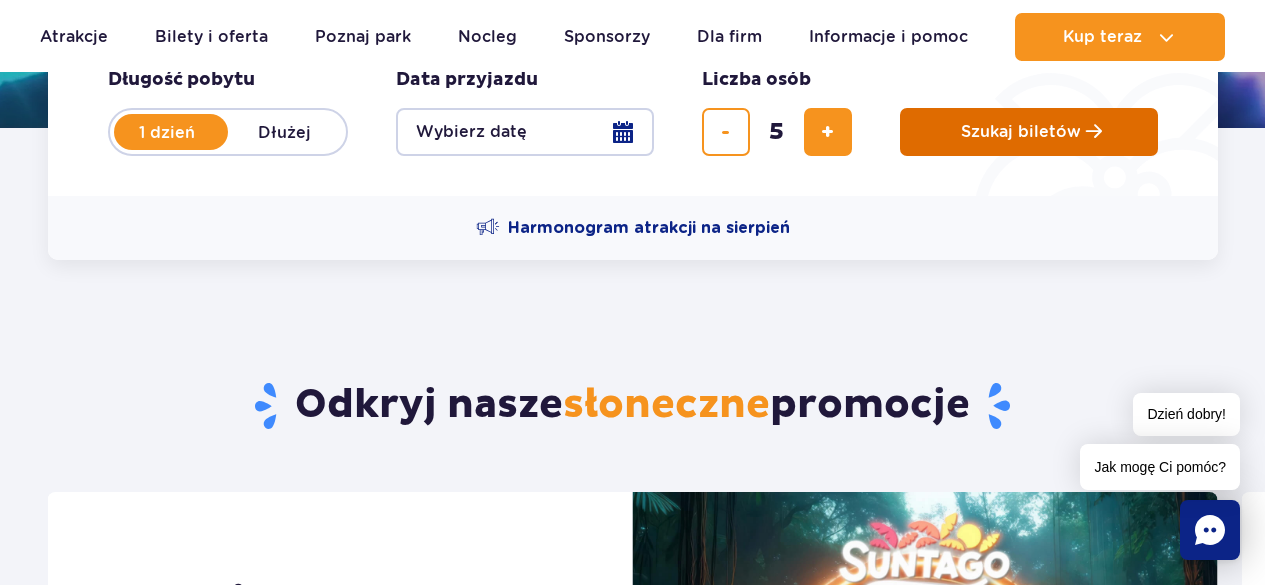 click on "Szukaj biletów" at bounding box center (1021, 132) 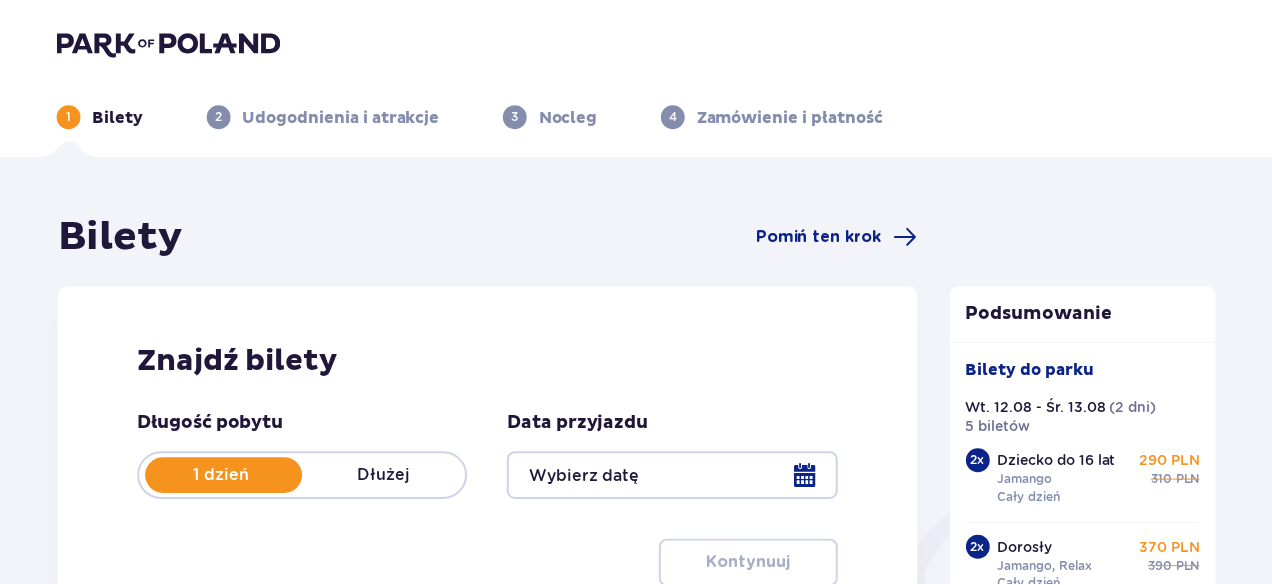 scroll, scrollTop: 0, scrollLeft: 0, axis: both 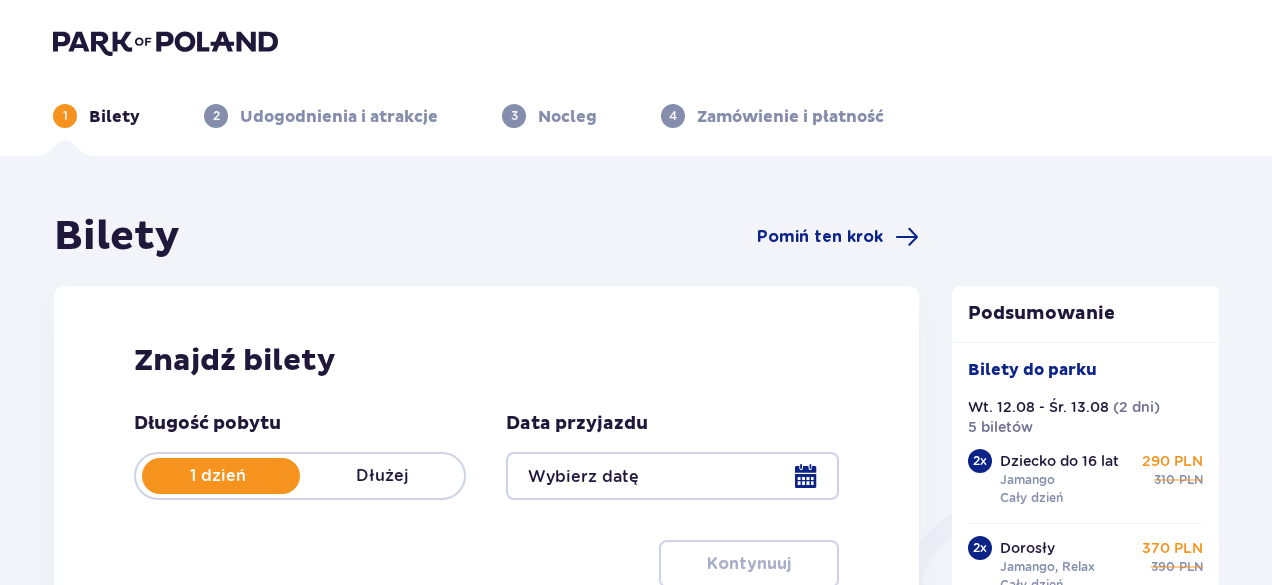type on "12.08.25 - 13.08.25" 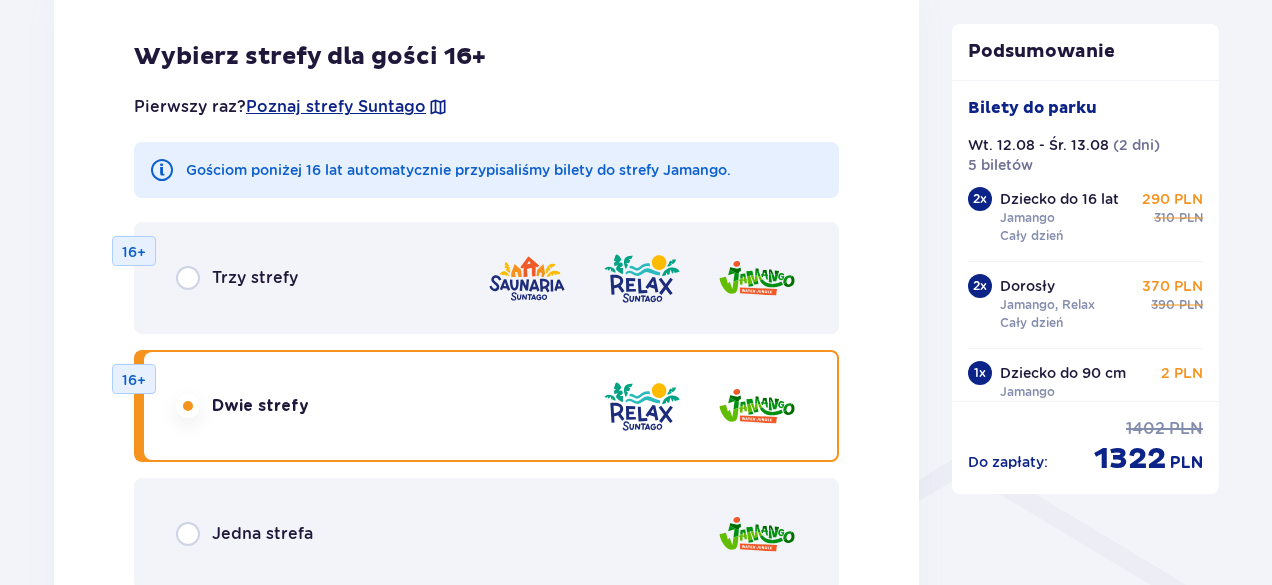 scroll, scrollTop: 1300, scrollLeft: 0, axis: vertical 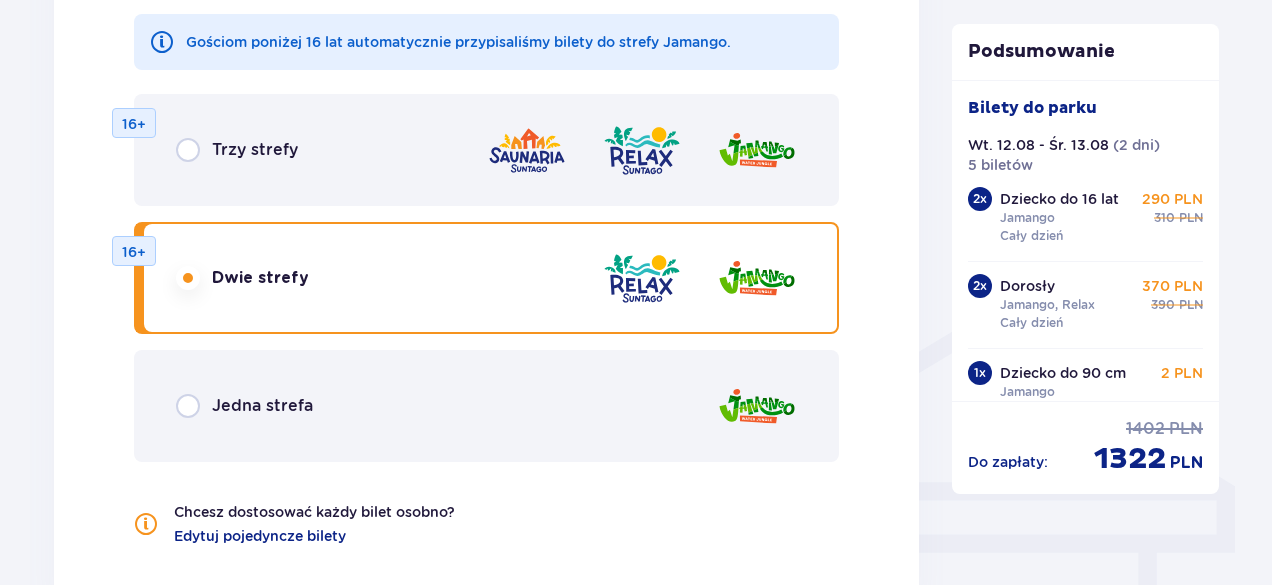 click on "Trzy strefy 16+" at bounding box center [486, 150] 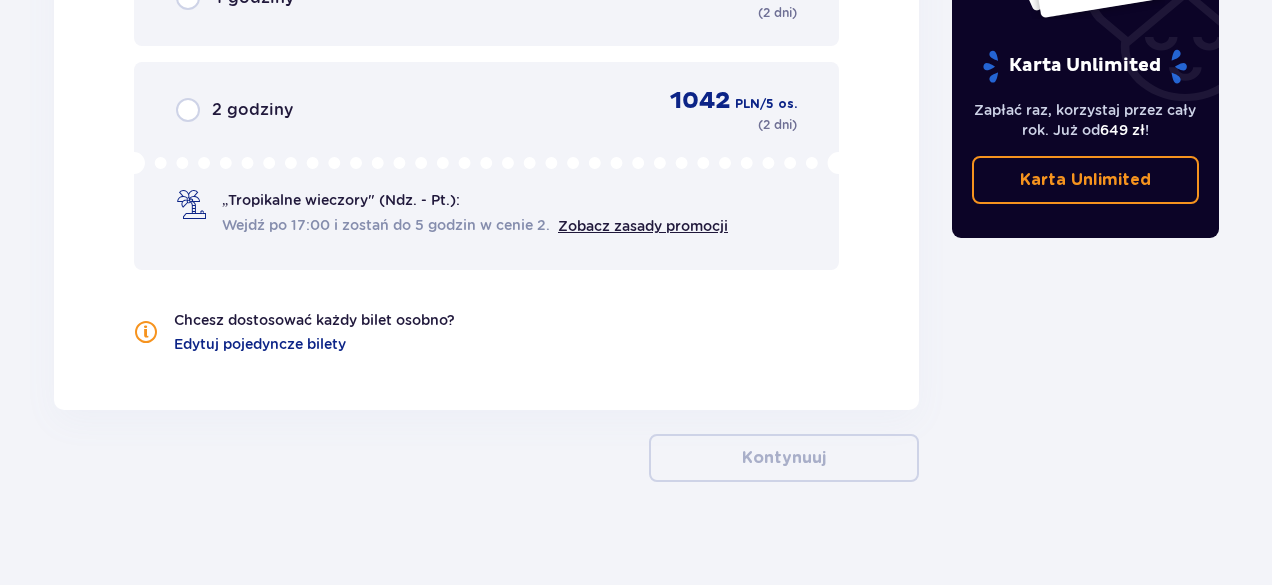 scroll, scrollTop: 2215, scrollLeft: 0, axis: vertical 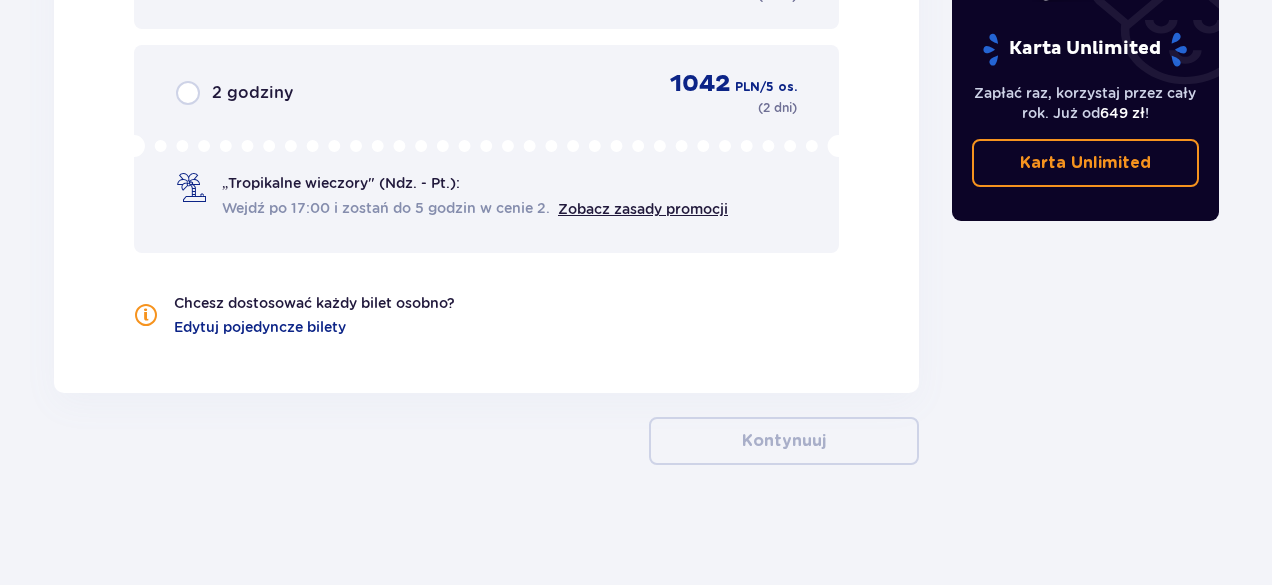 click on "„Tropikalne wieczory" (Ndz. - Pt.): Wejdź po 17:00 i zostań do 5 godzin w cenie 2. Zobacz zasady promocji" at bounding box center (475, 196) 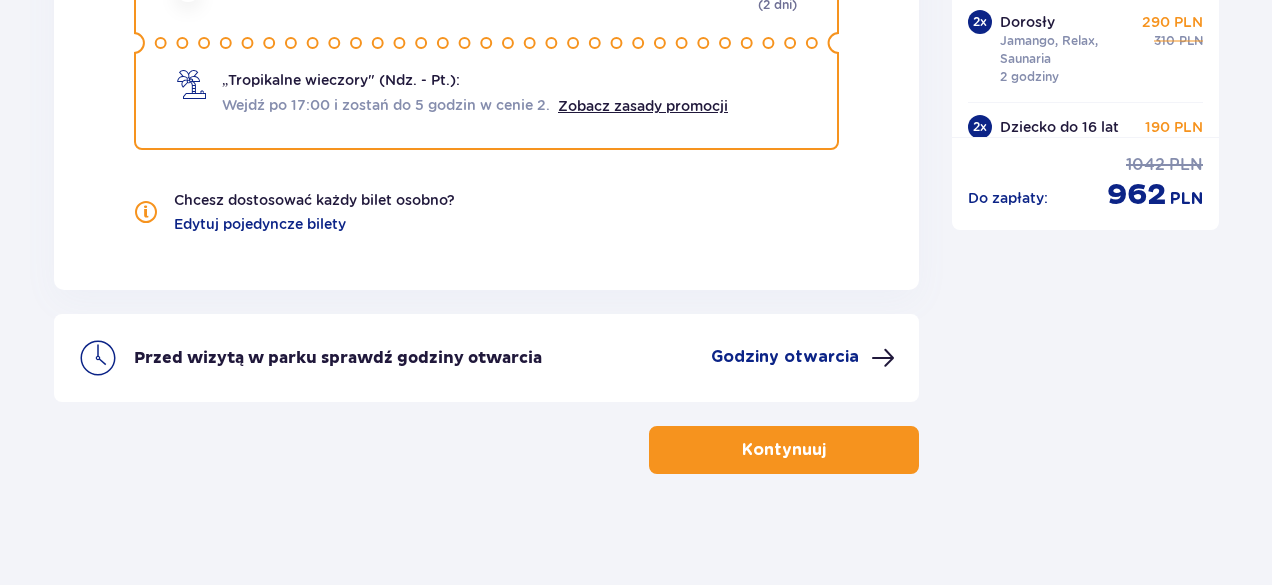 click on "Chcesz dostosować każdy bilet osobno? Edytuj pojedyncze bilety" at bounding box center [486, 212] 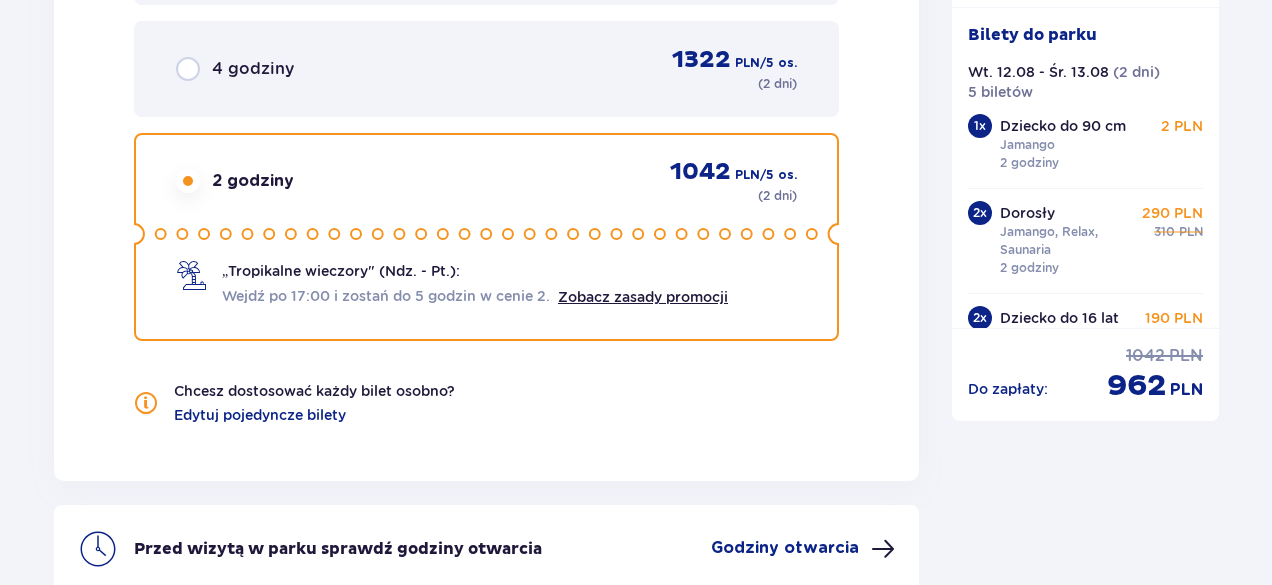 scroll, scrollTop: 2027, scrollLeft: 0, axis: vertical 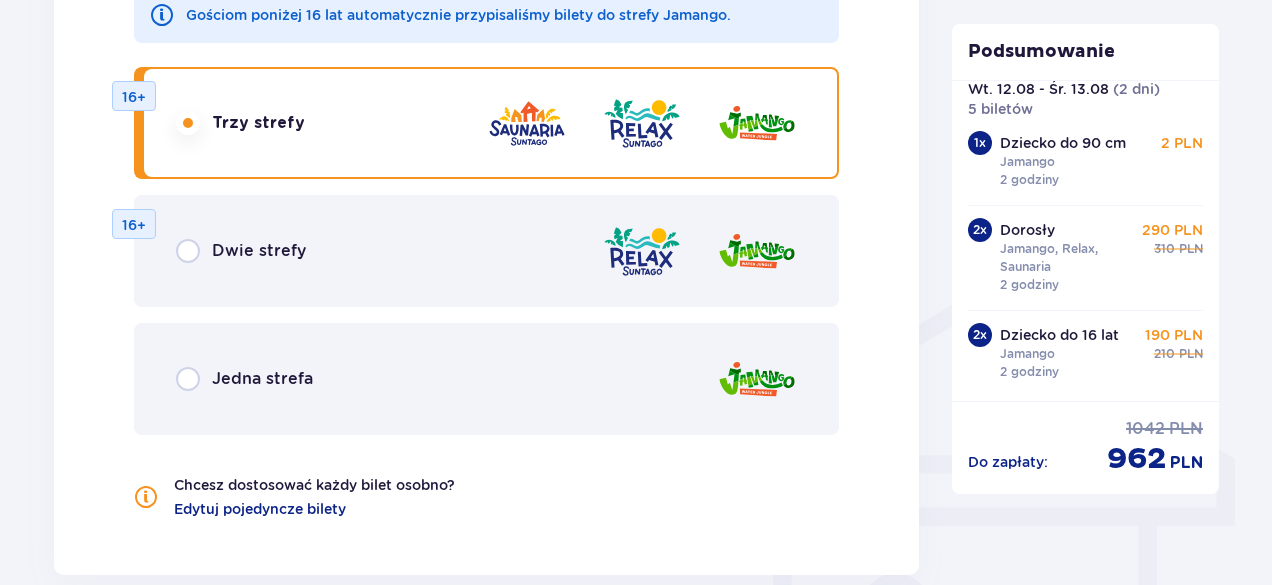 click on "Jedna strefa" at bounding box center [486, 379] 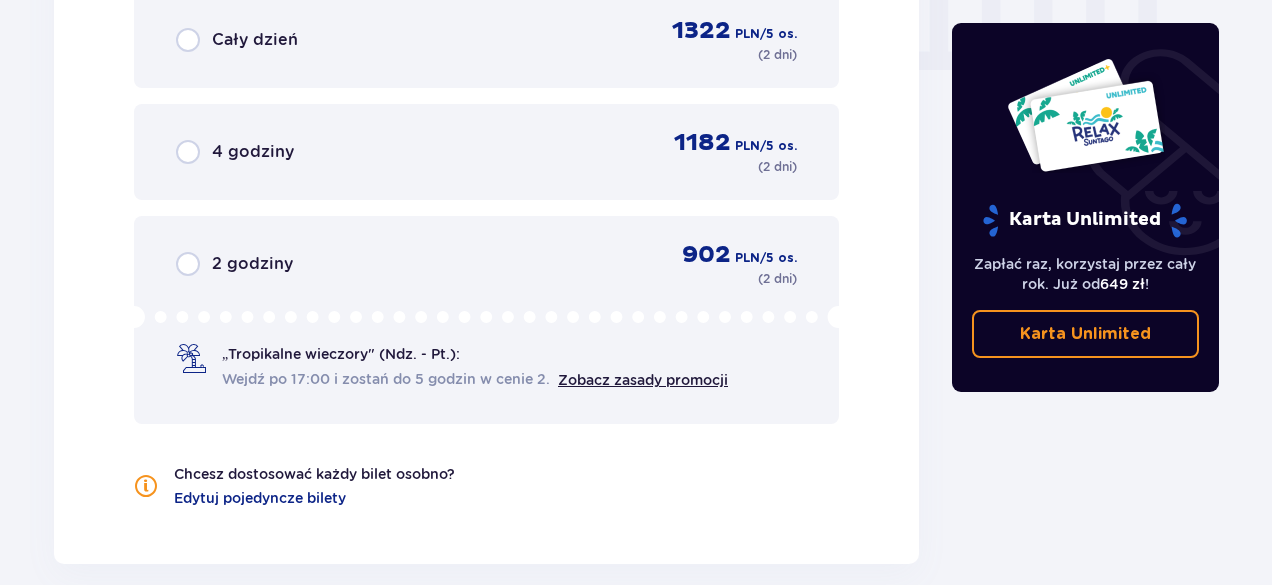 scroll, scrollTop: 2078, scrollLeft: 0, axis: vertical 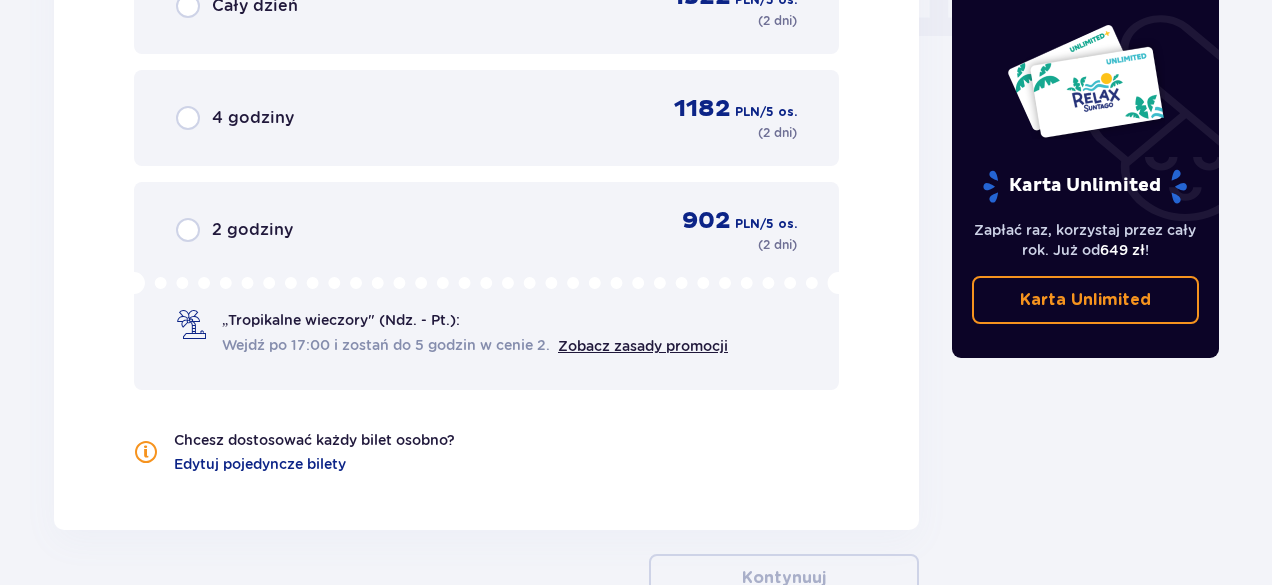 click on "2 godziny   902 PLN / 5 os. ( 2 dni )" at bounding box center [486, 230] 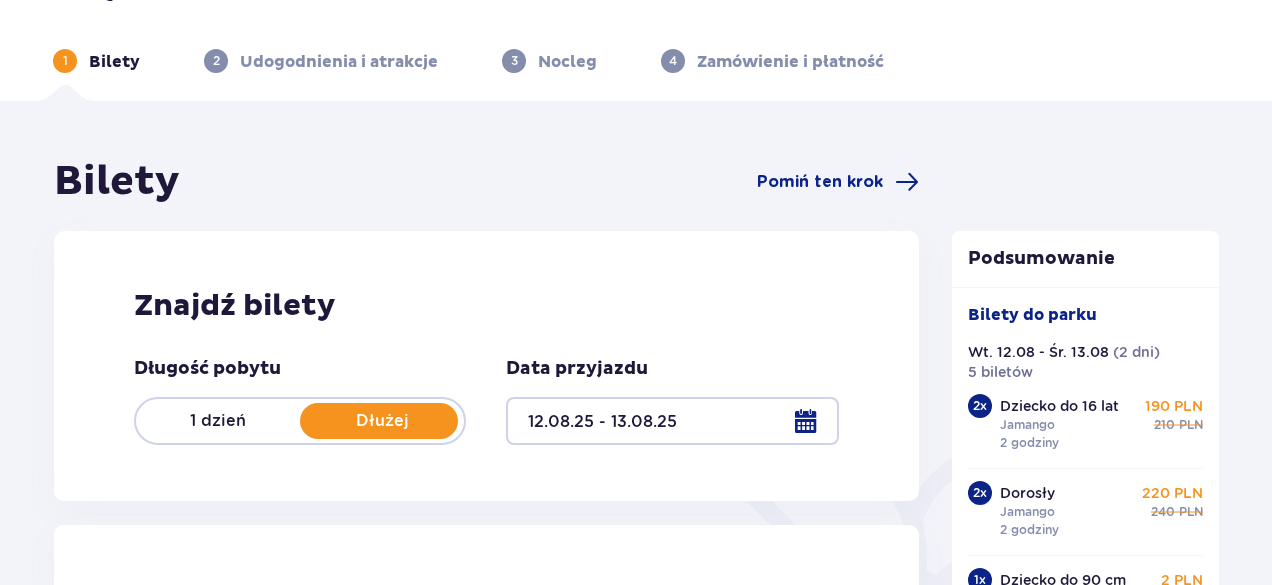 scroll, scrollTop: 0, scrollLeft: 0, axis: both 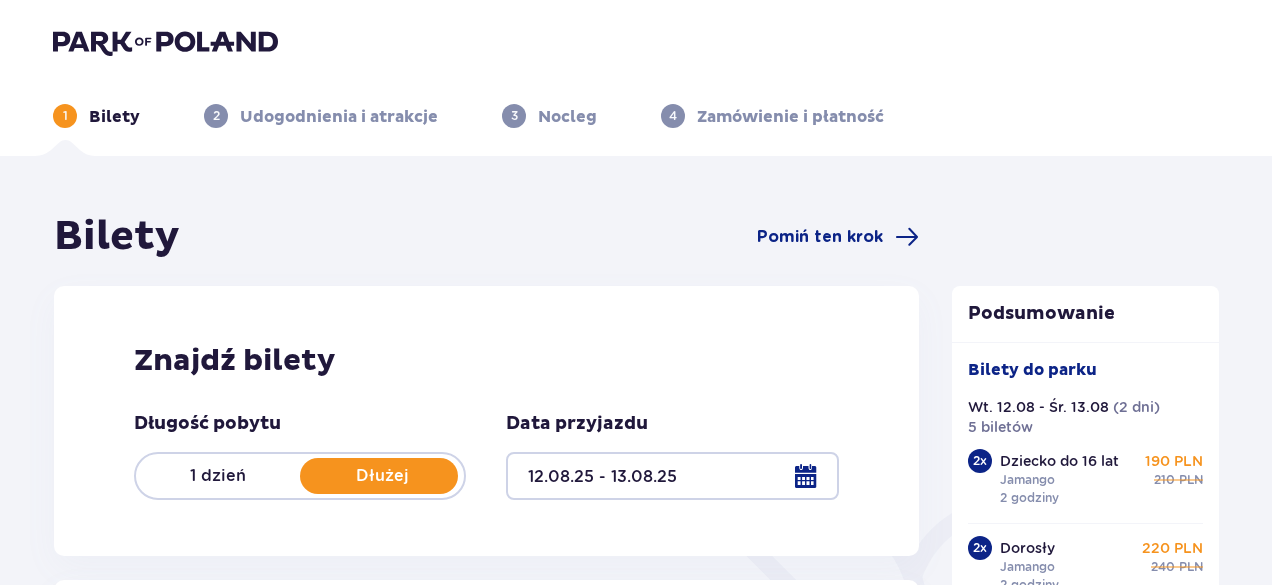 click at bounding box center [672, 476] 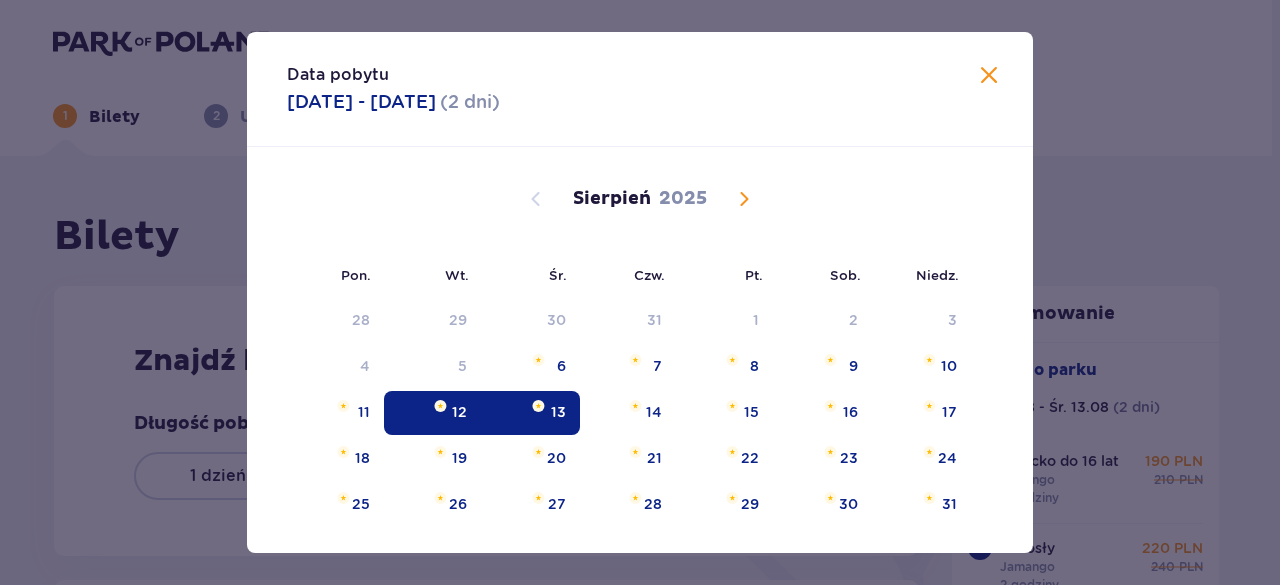 click at bounding box center (989, 76) 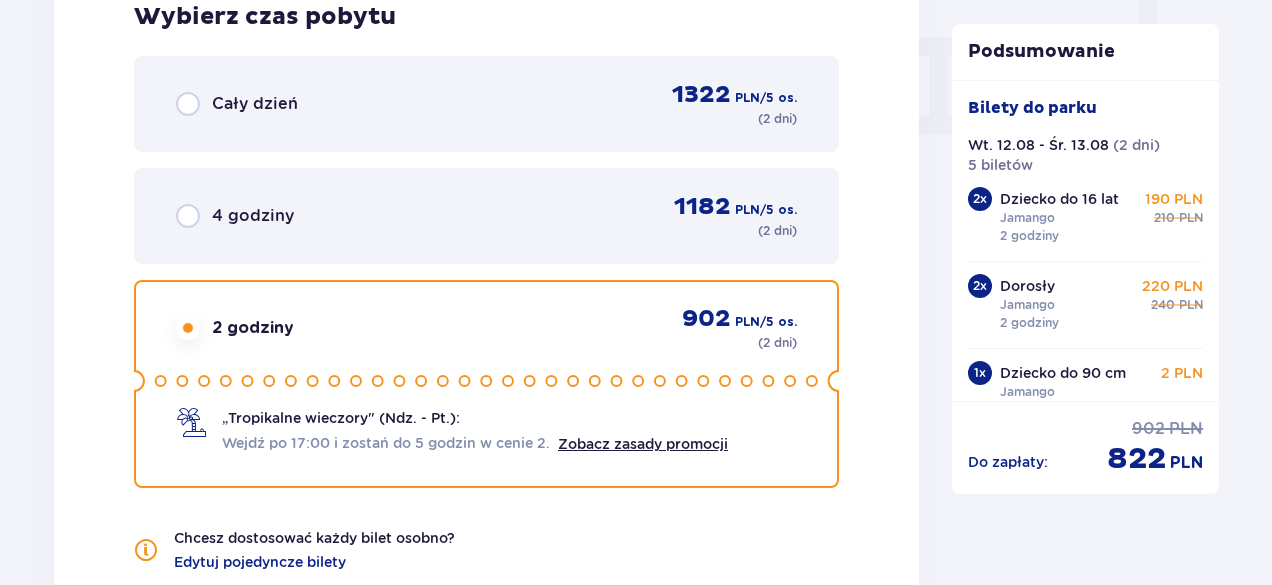scroll, scrollTop: 2000, scrollLeft: 0, axis: vertical 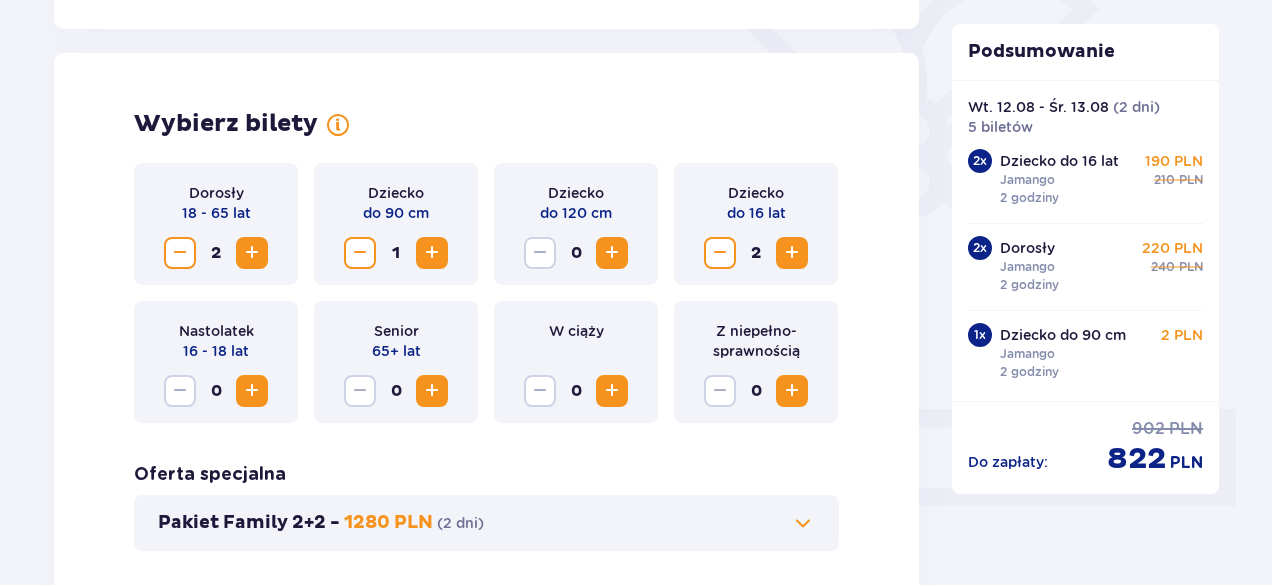click at bounding box center (803, 523) 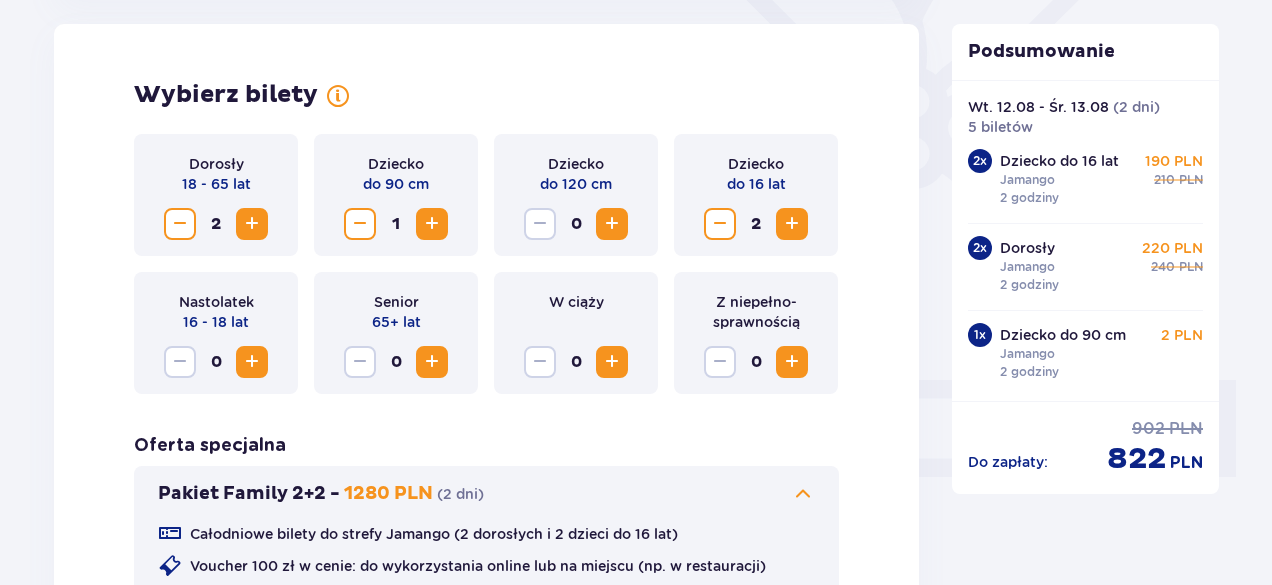 scroll, scrollTop: 856, scrollLeft: 0, axis: vertical 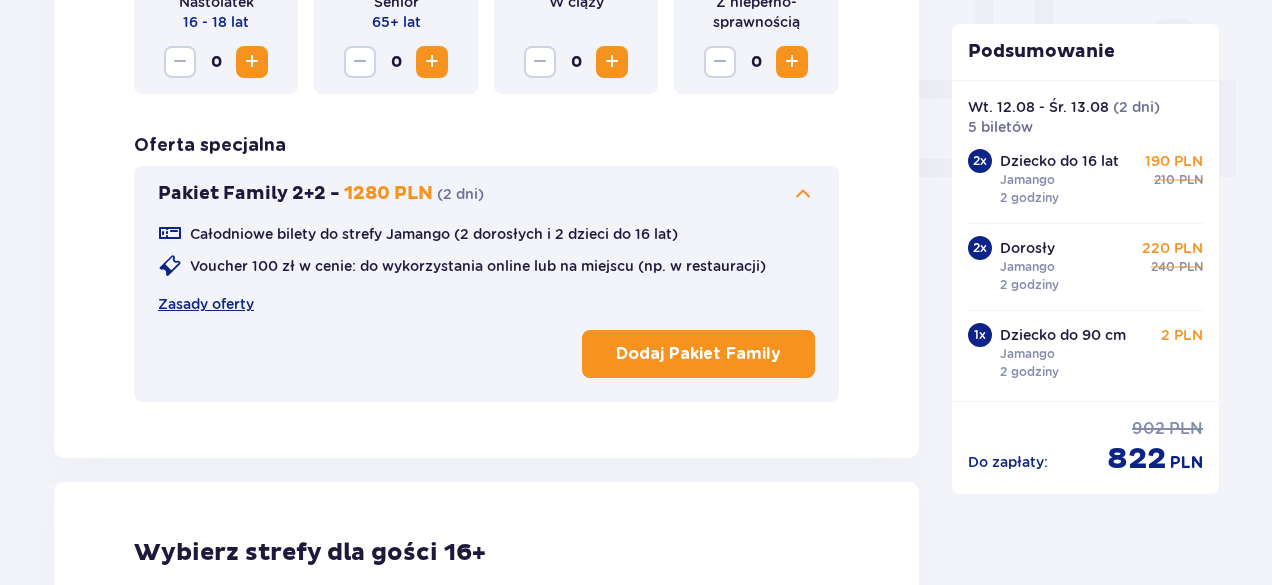 click on "Dodaj Pakiet Family" at bounding box center [698, 354] 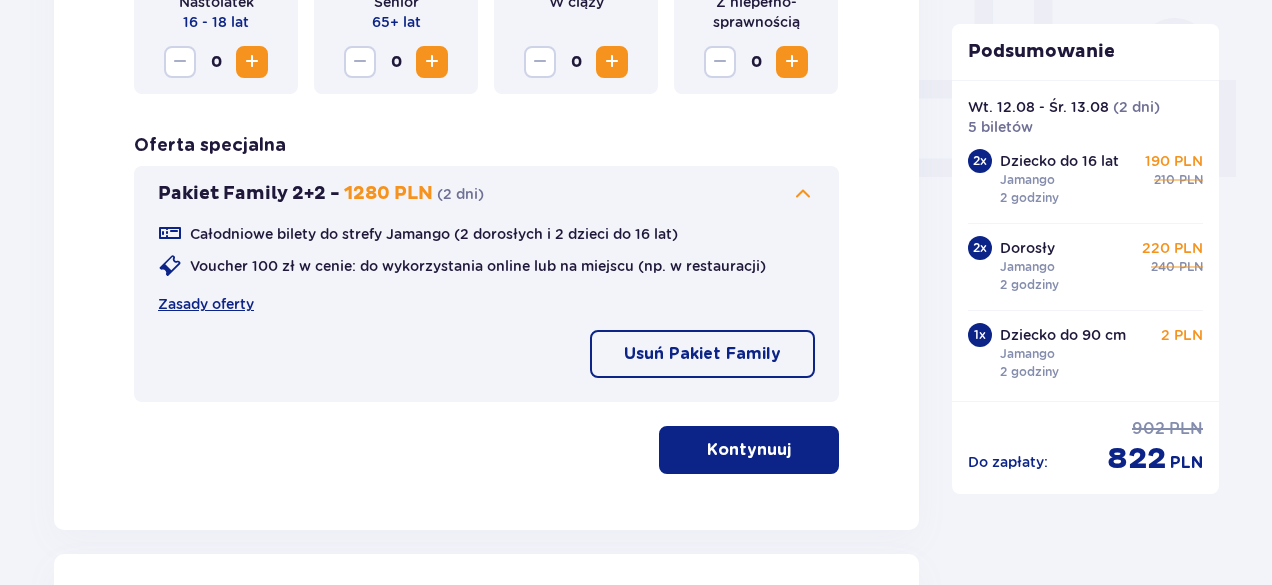 click at bounding box center [795, 450] 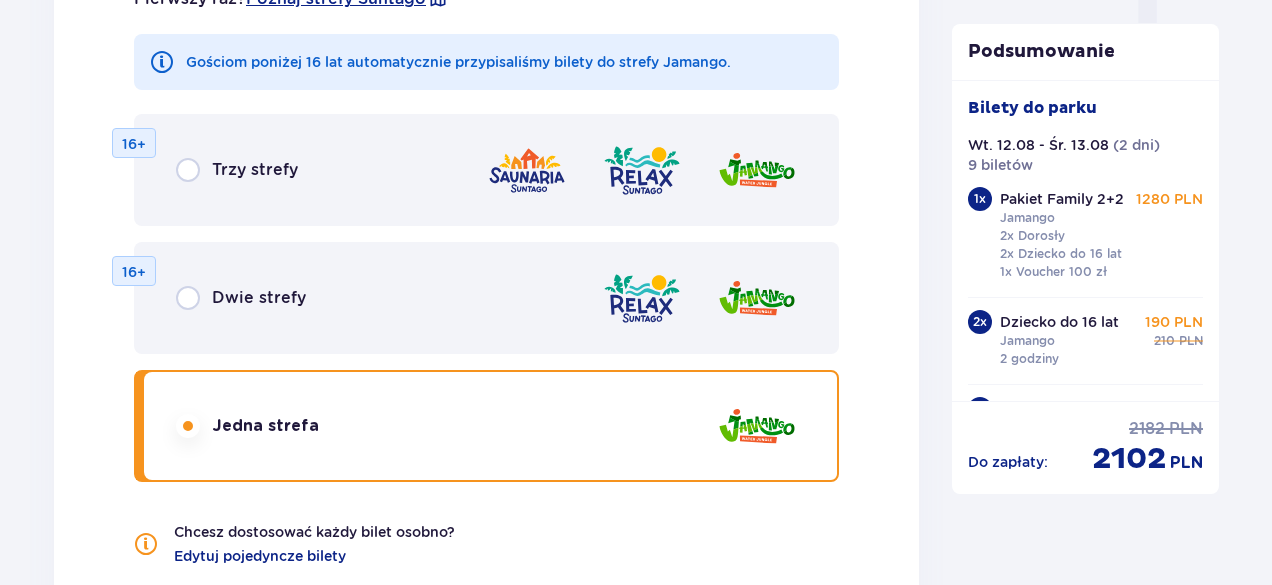 scroll, scrollTop: 2214, scrollLeft: 0, axis: vertical 